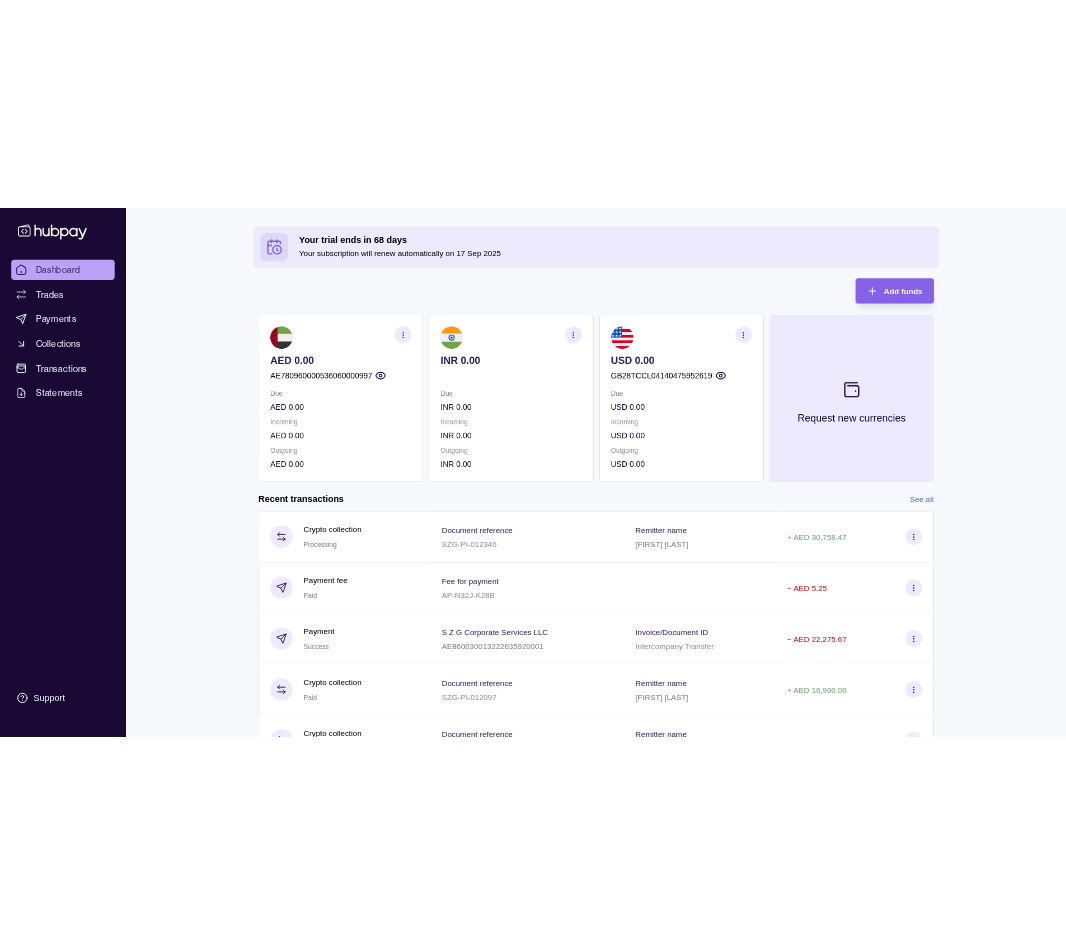 scroll, scrollTop: 0, scrollLeft: 0, axis: both 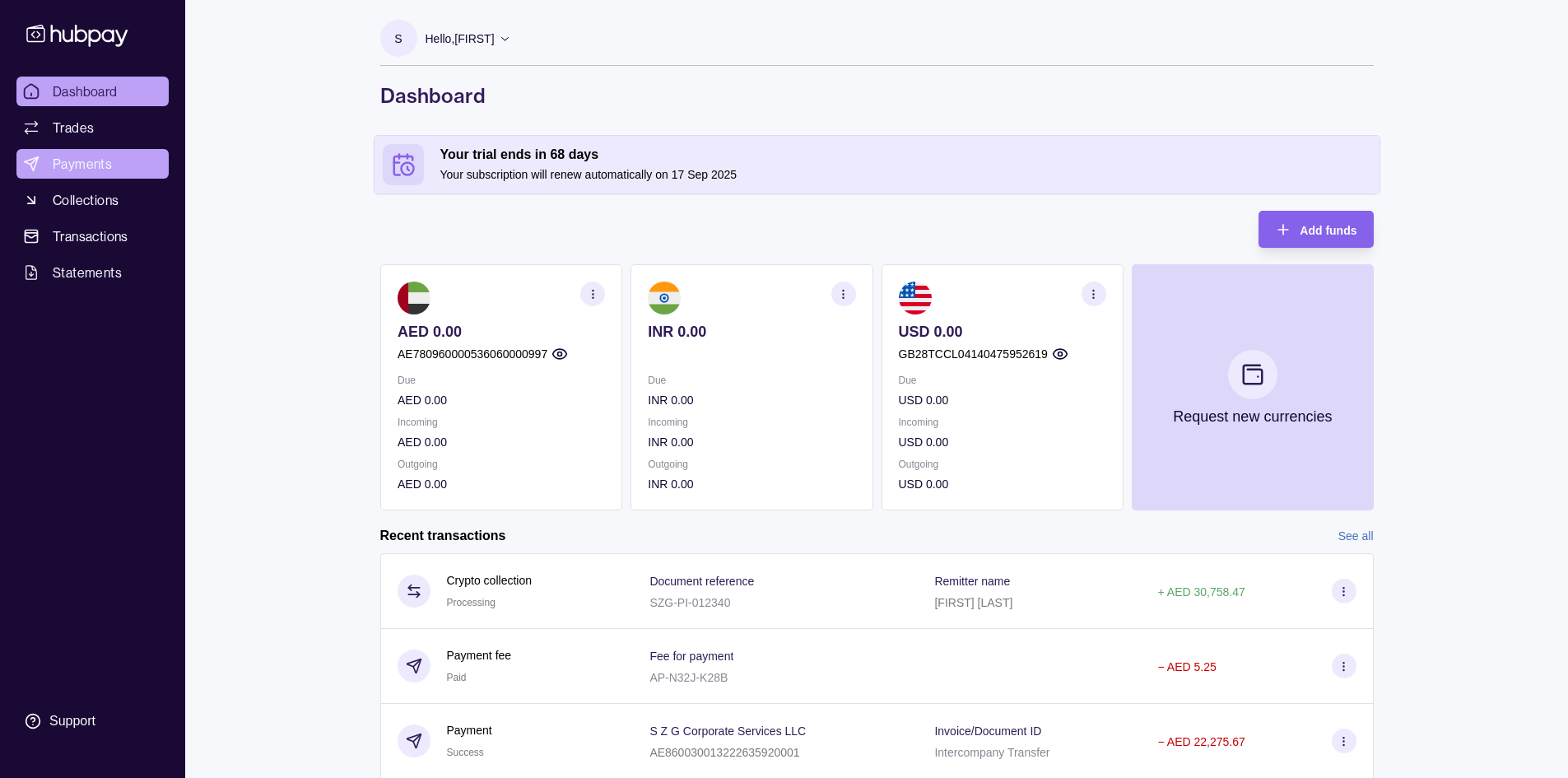 click on "Payments" at bounding box center [82, 164] 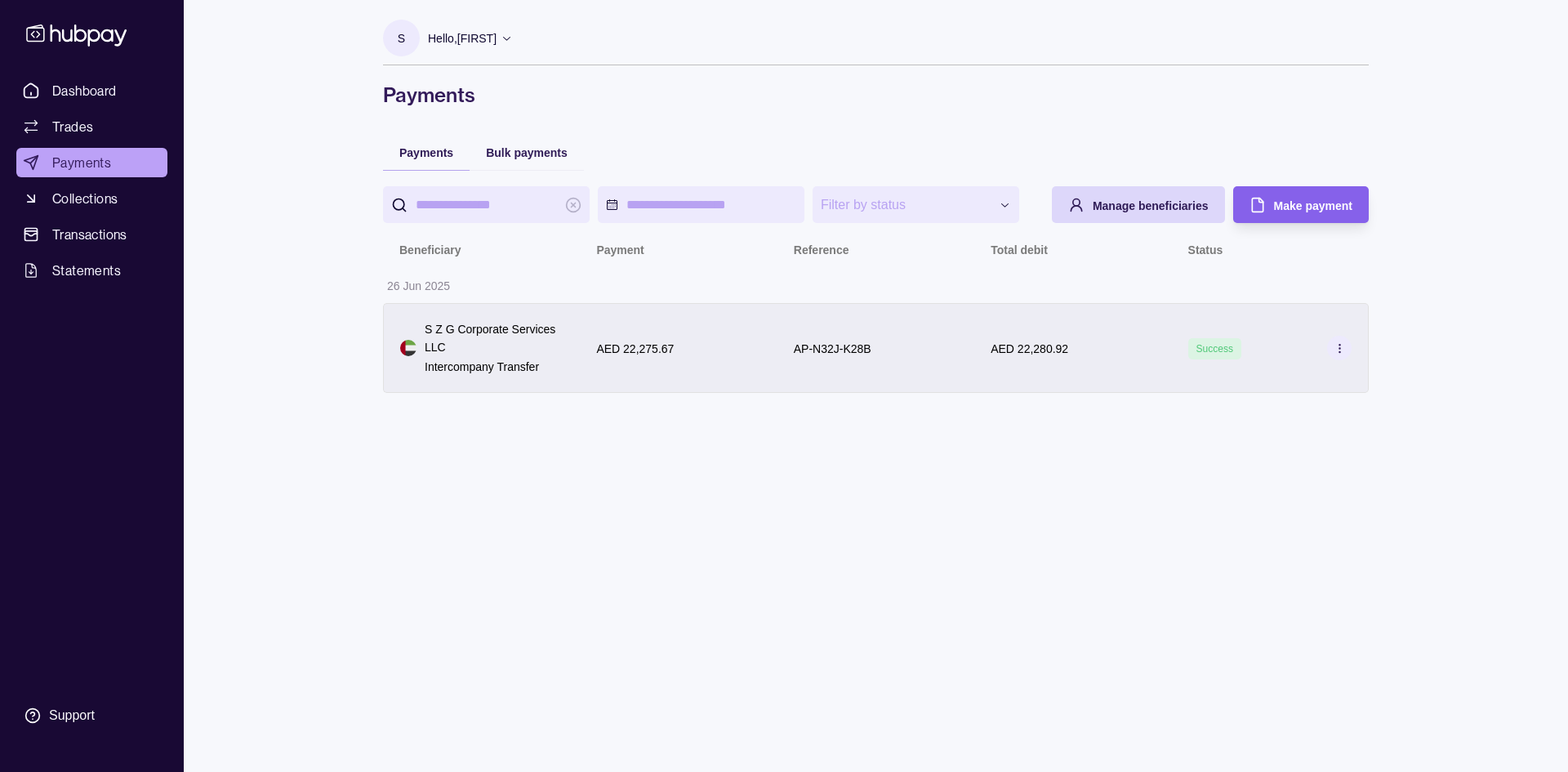 drag, startPoint x: 658, startPoint y: 433, endPoint x: 746, endPoint y: 386, distance: 99.7647 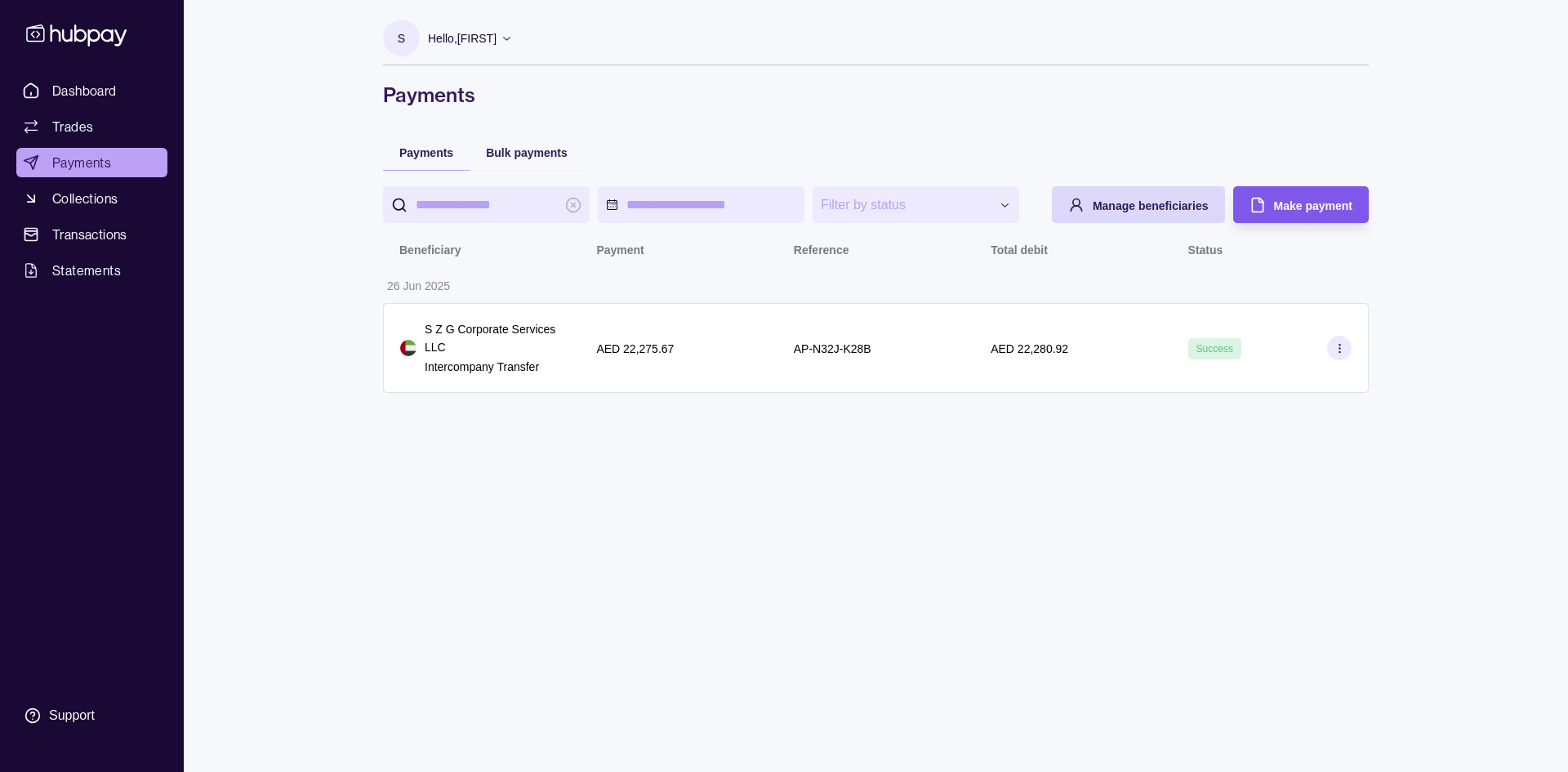 click on "Make payment" at bounding box center (1313, 206) 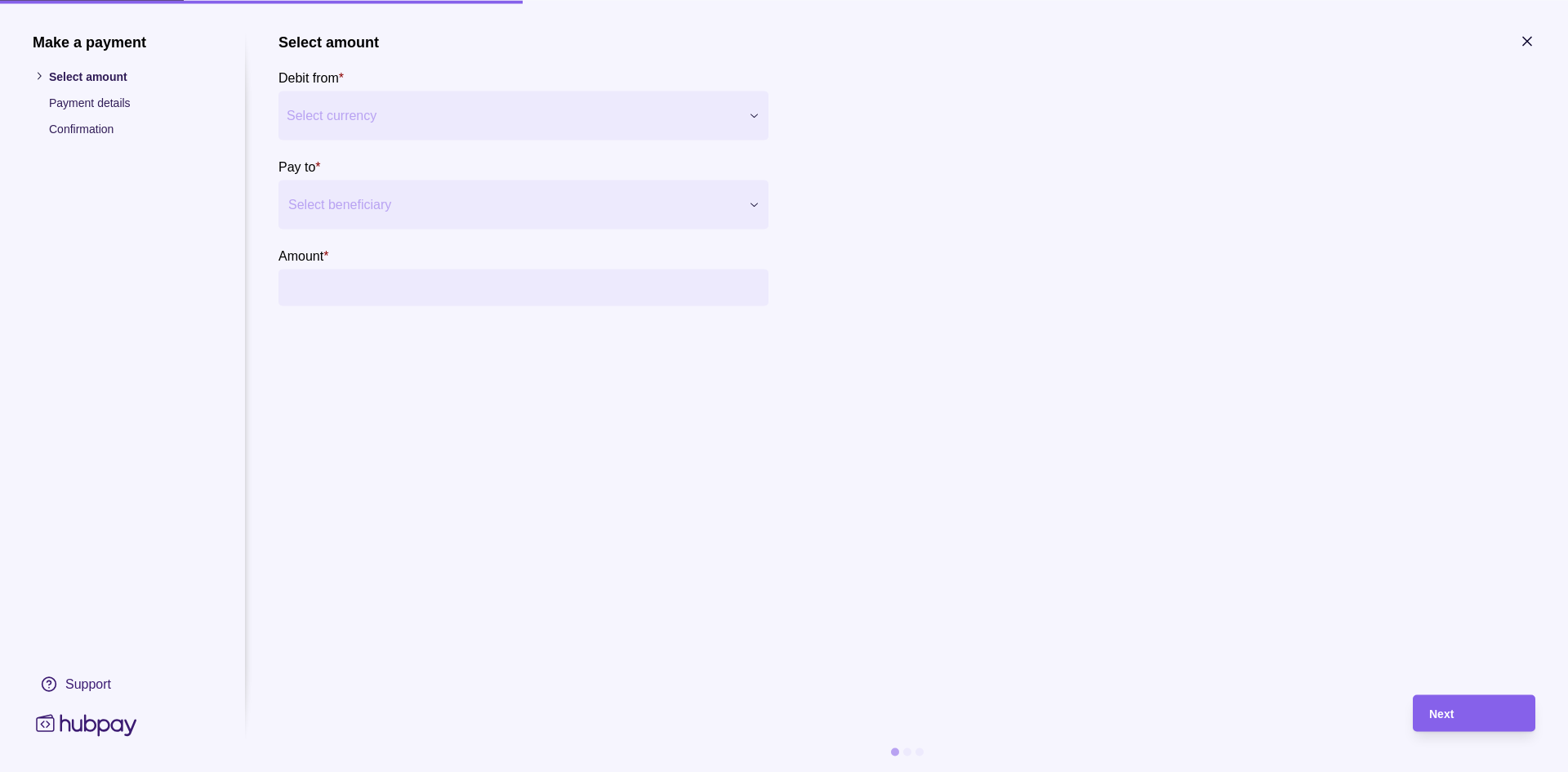 click on "Select currency" at bounding box center (513, 115) 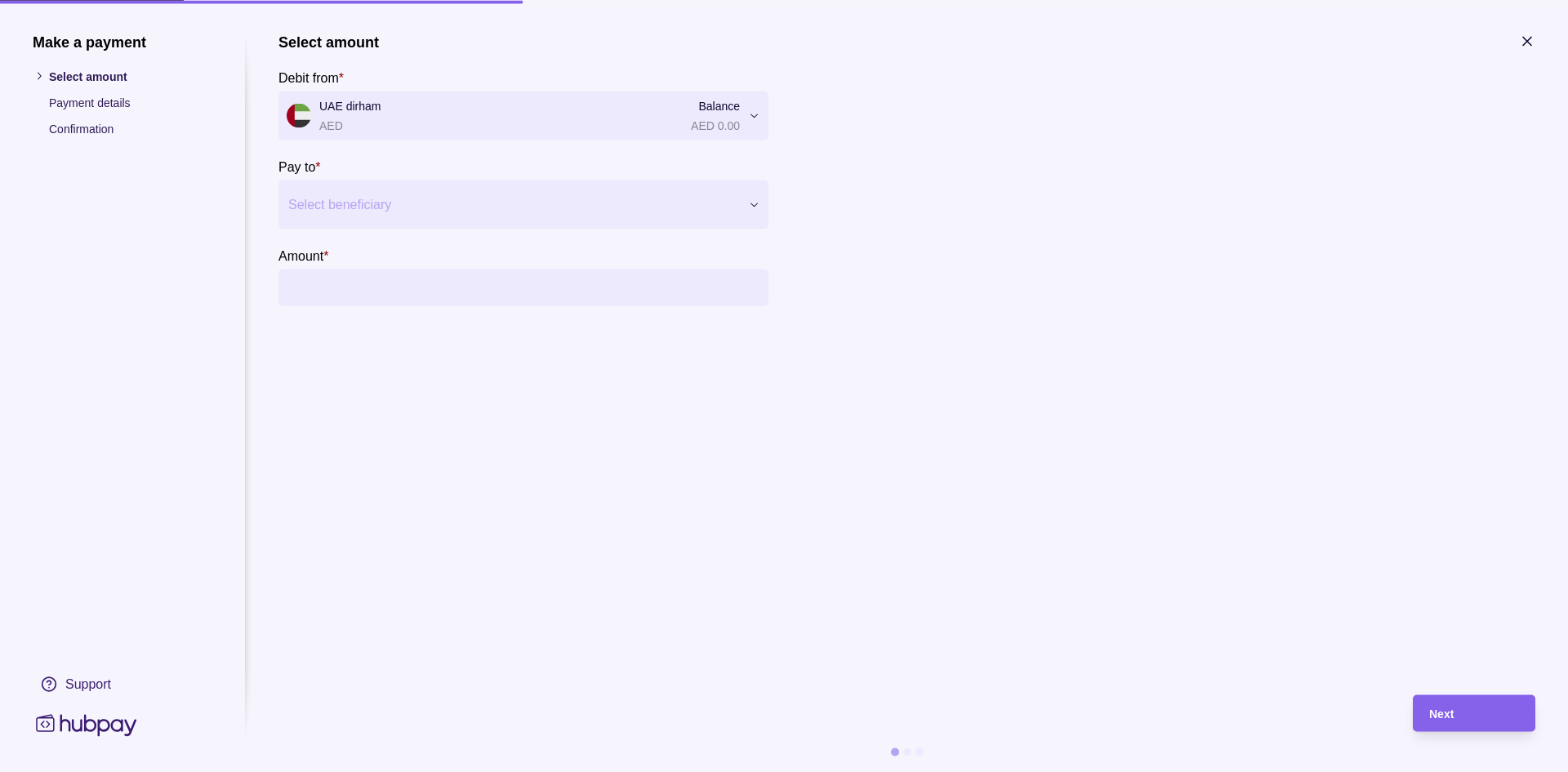 click at bounding box center (513, 204) 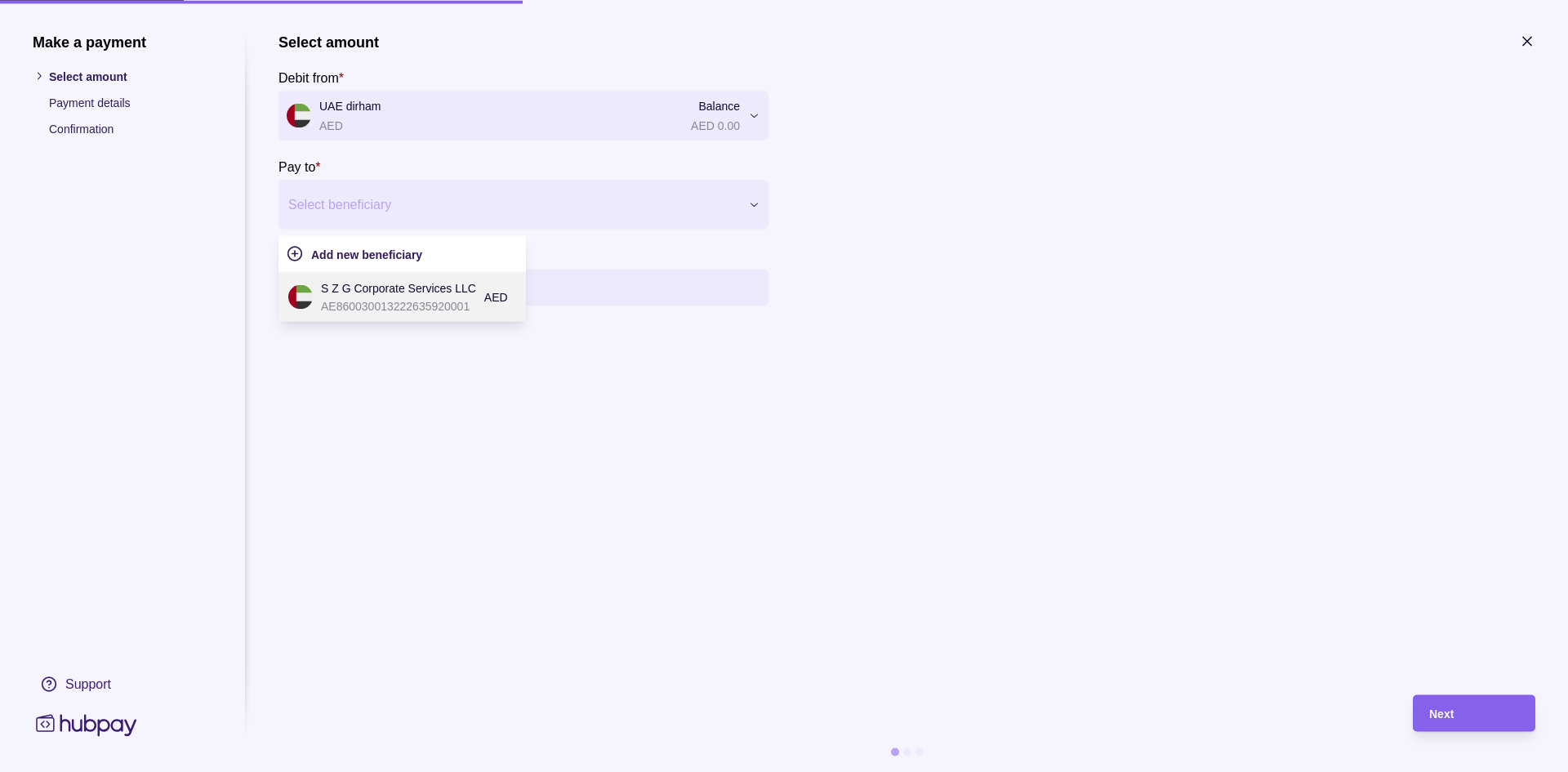 click on "S Z G Corporate Services LLC" at bounding box center (399, 288) 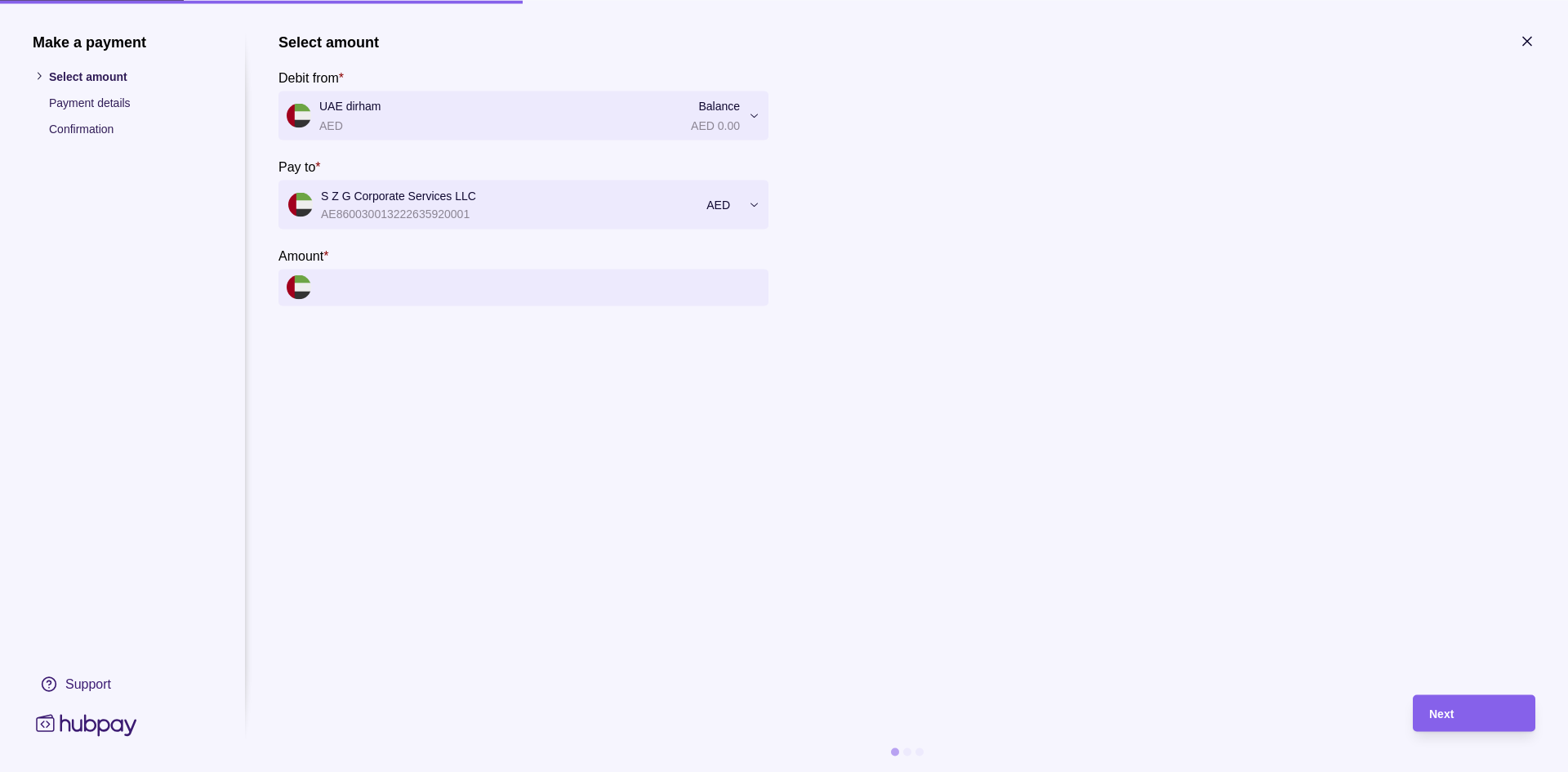 click on "Amount  *" at bounding box center (540, 287) 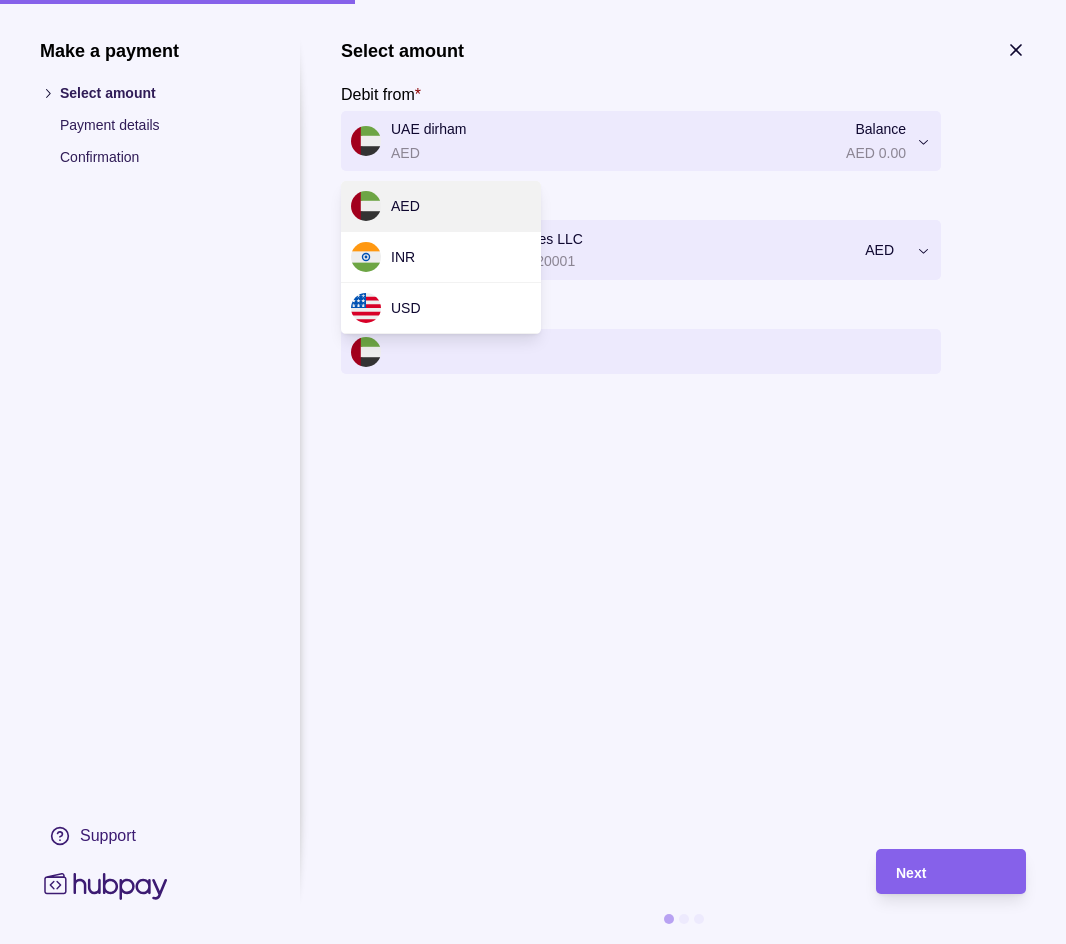 click on "**********" at bounding box center (533, 472) 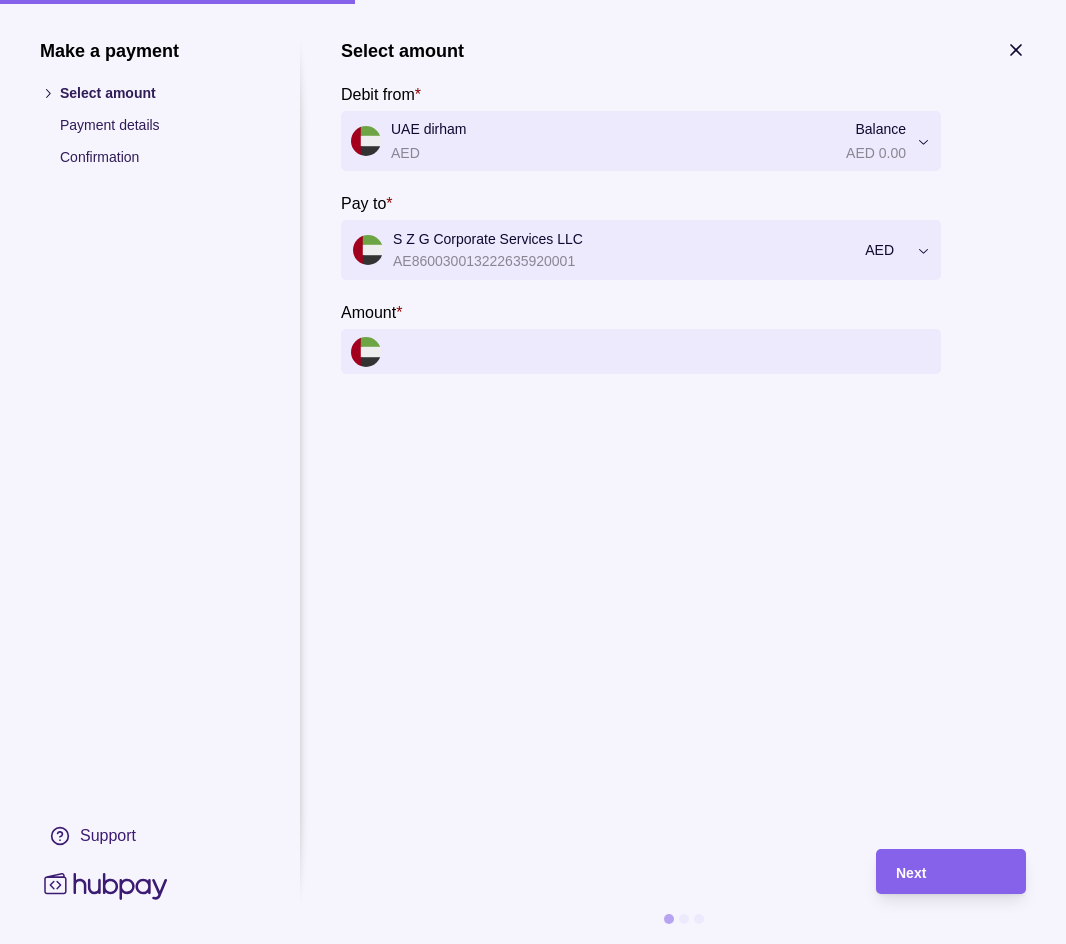 click on "Amount  *" at bounding box center (661, 351) 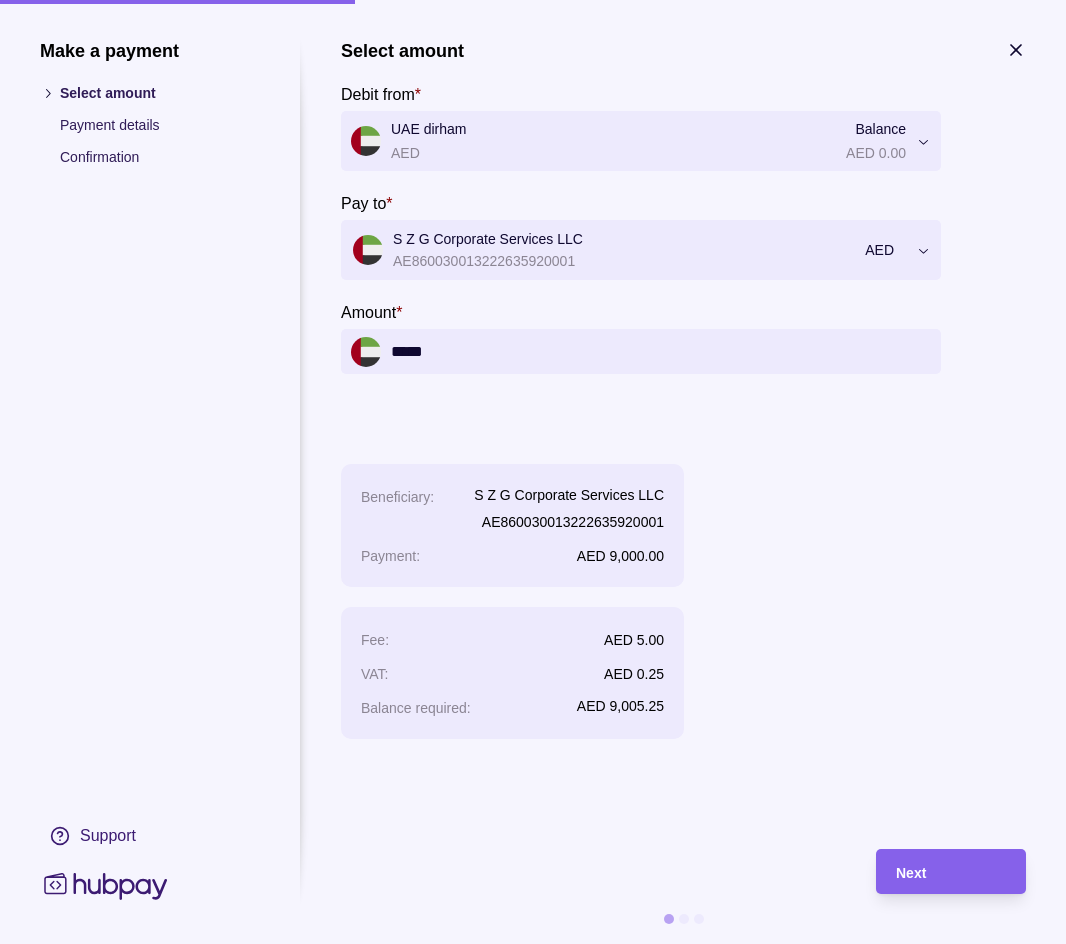type on "*****" 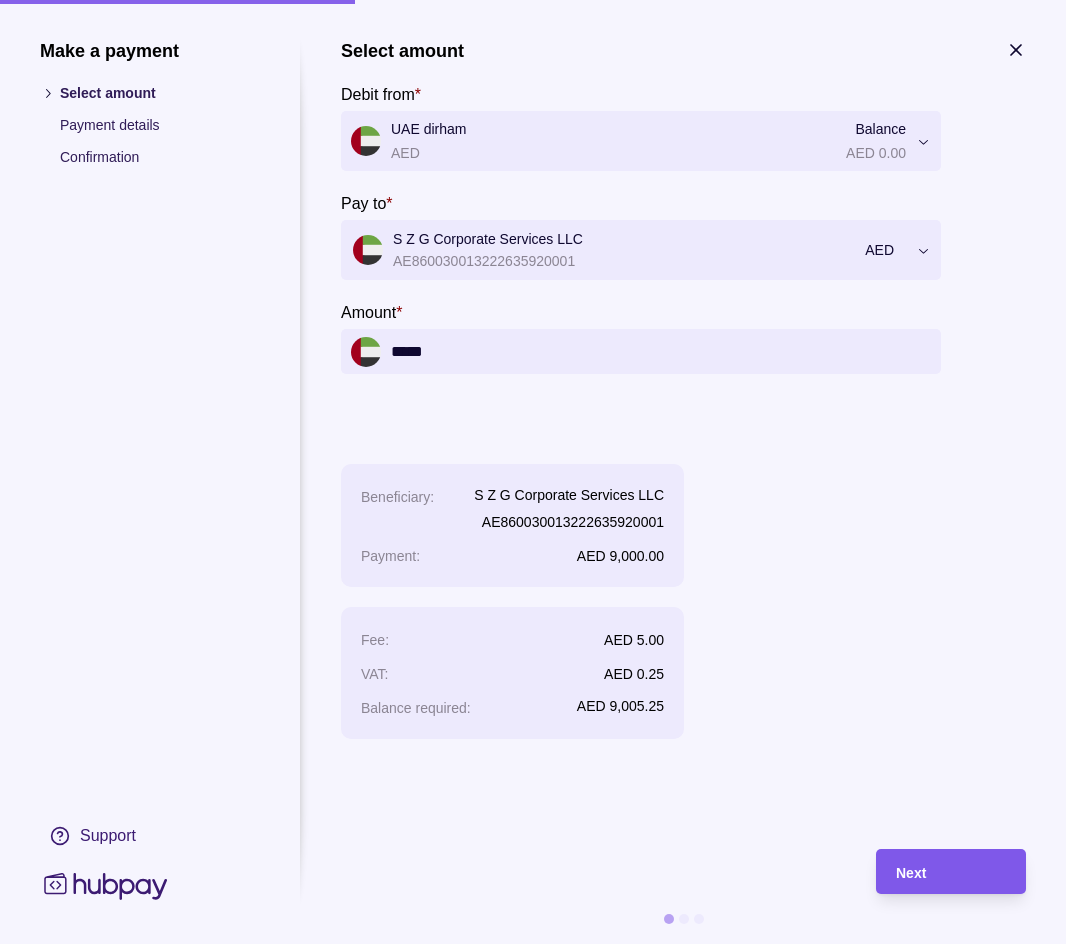 click on "Next" at bounding box center (951, 872) 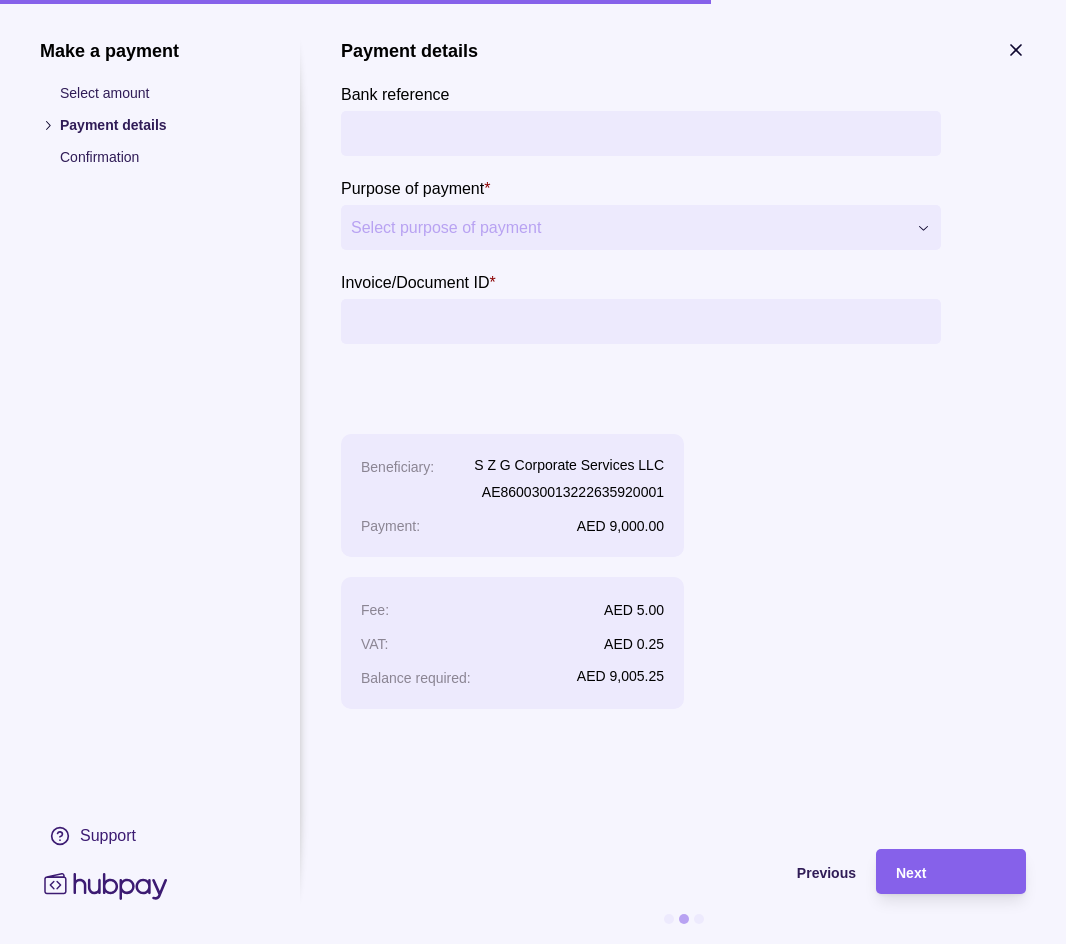 click on "Bank reference" at bounding box center (641, 133) 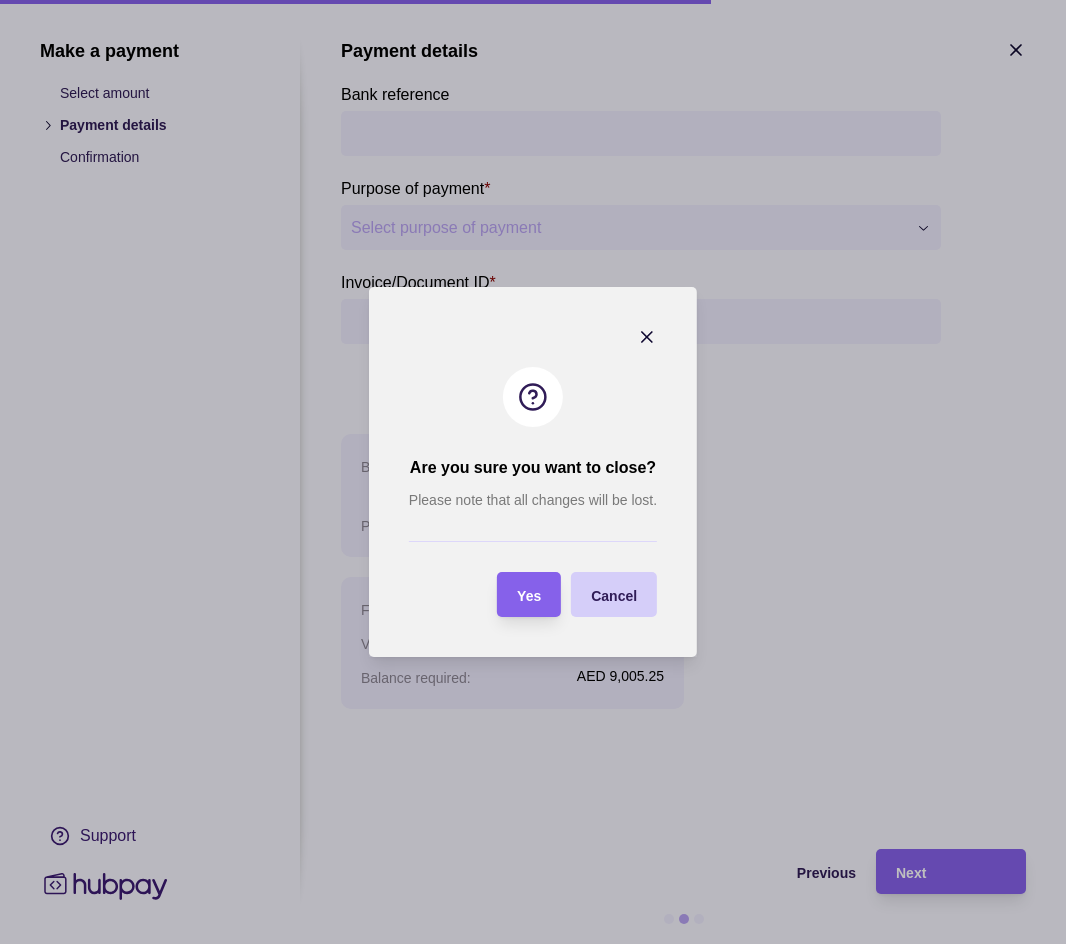 click on "Cancel" at bounding box center [614, 596] 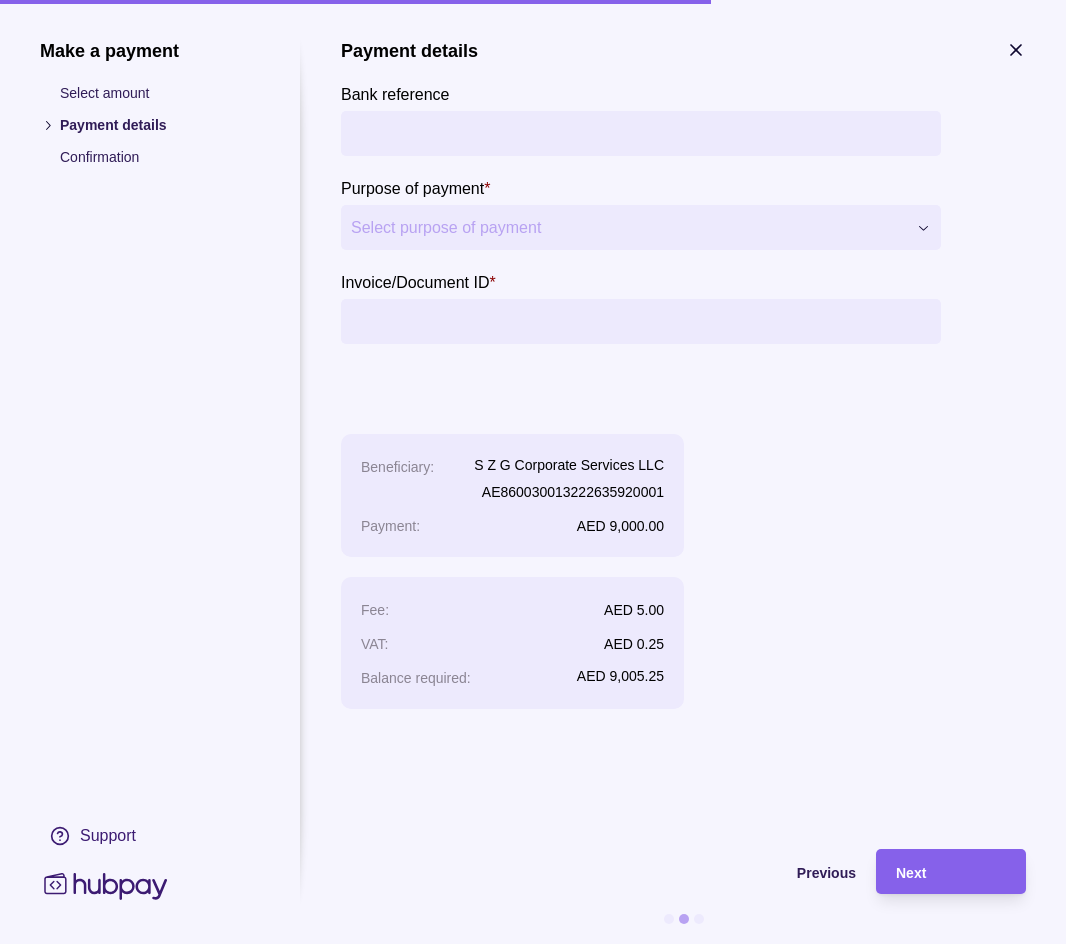 click 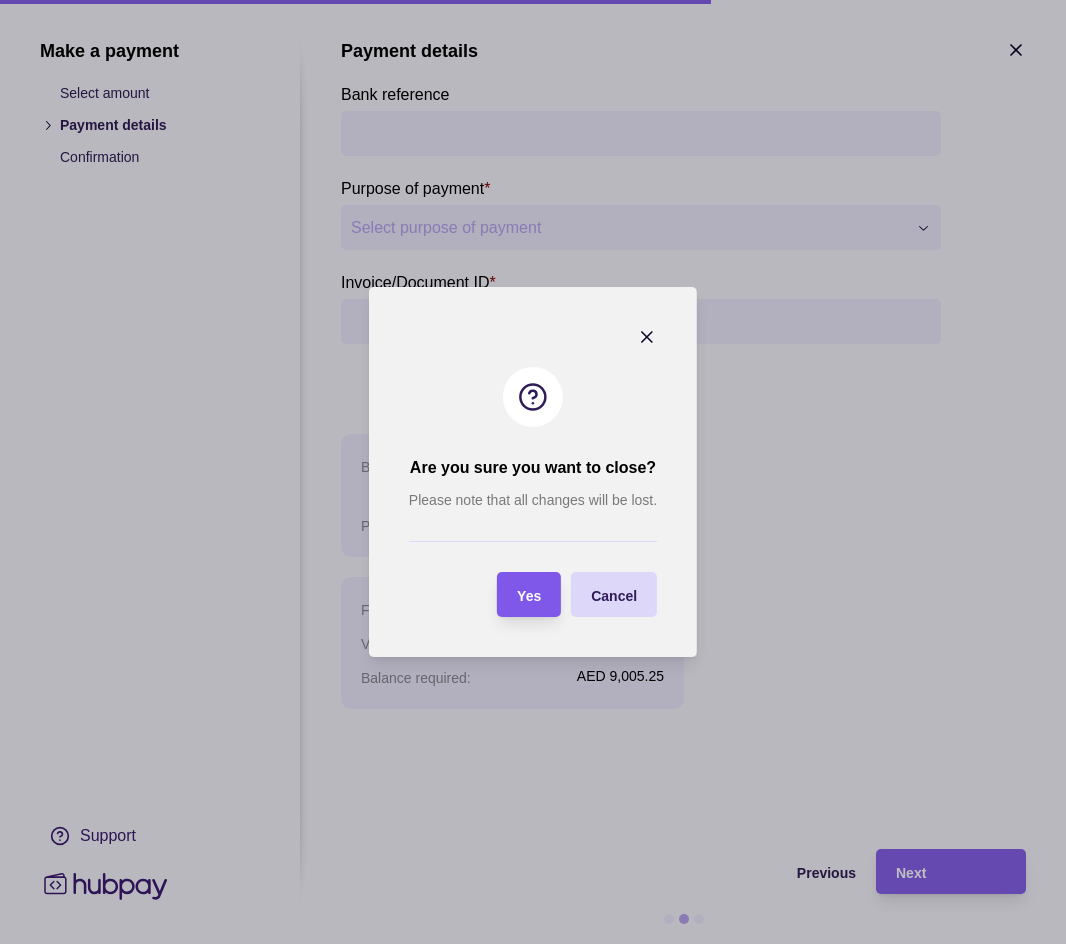 click on "Yes" at bounding box center [529, 596] 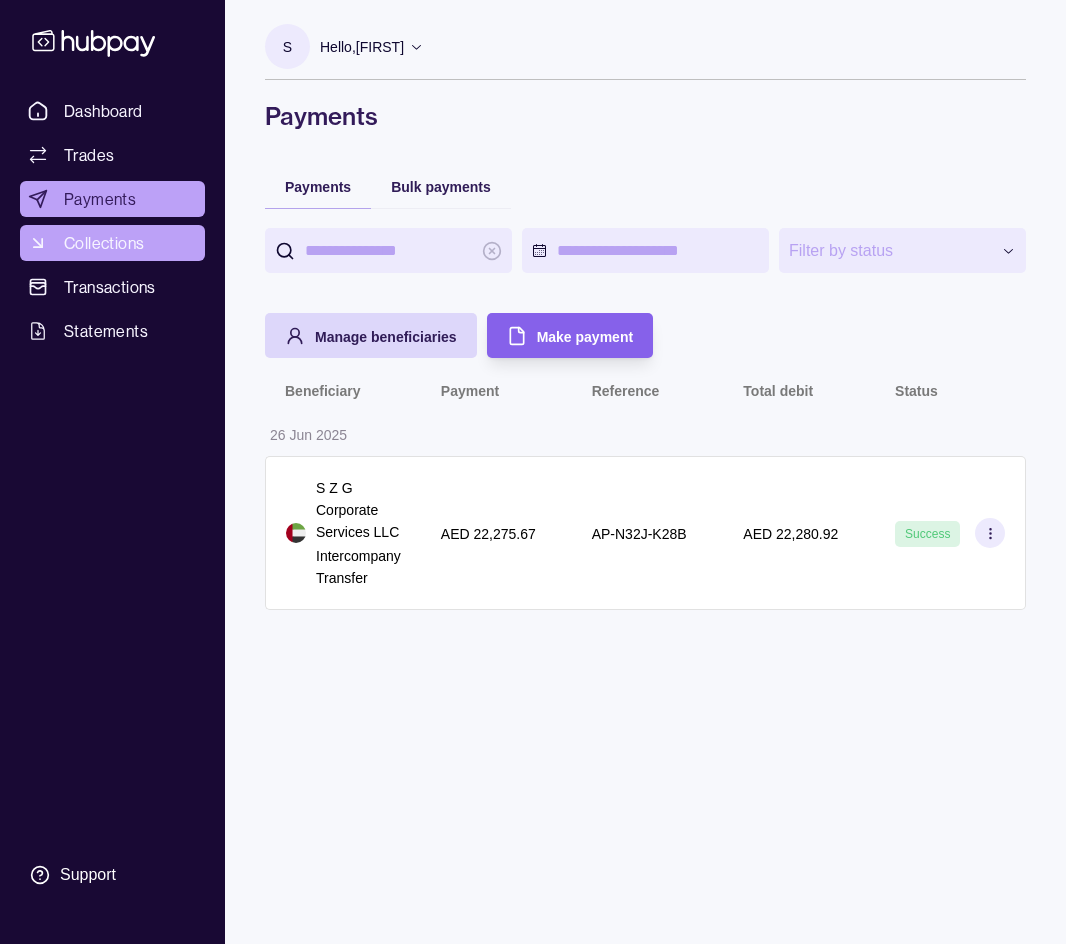 click on "Collections" at bounding box center (112, 243) 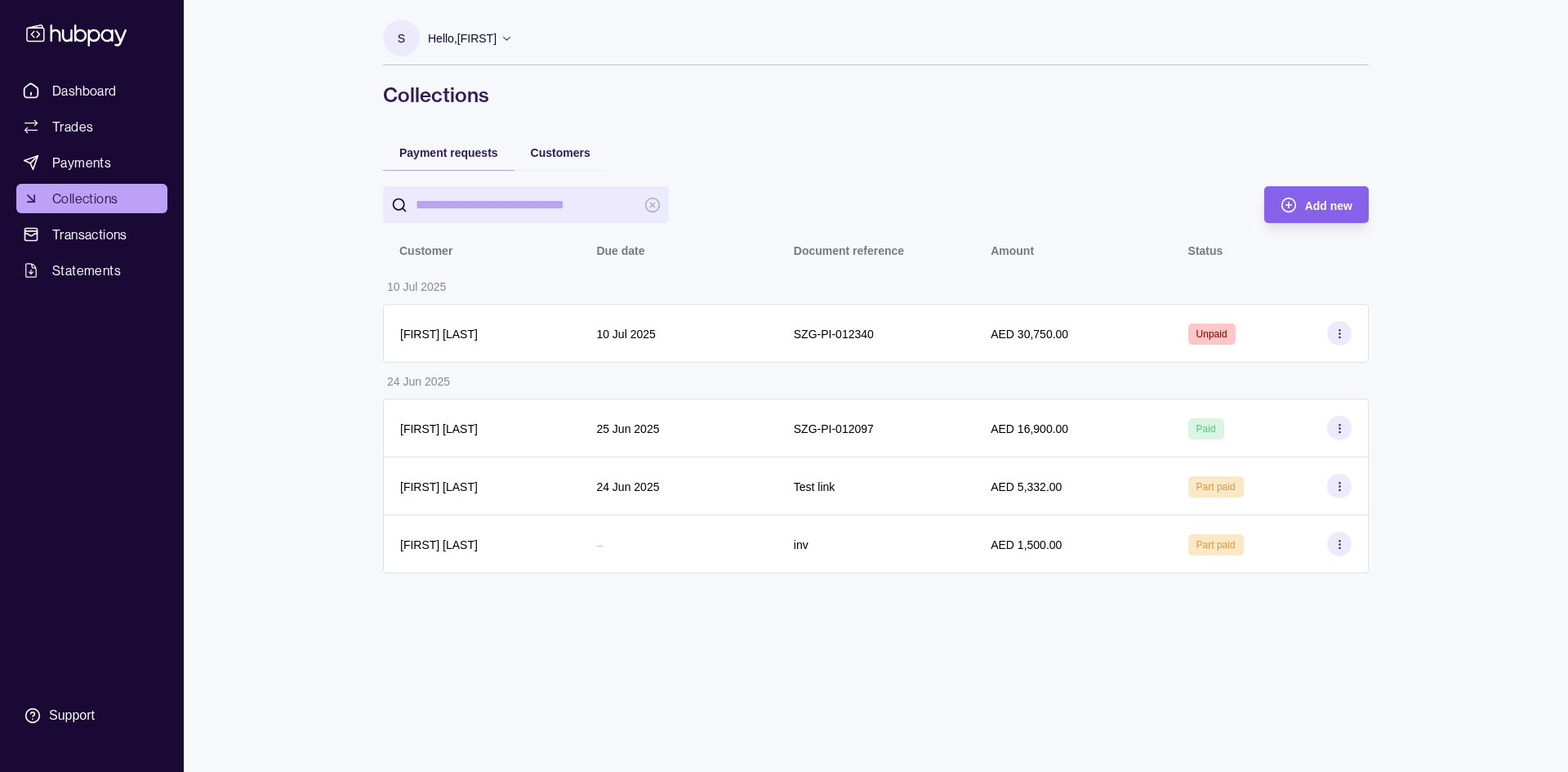 click on "S Hello,  [FIRST]   S Z G CORPORATE SERVICES LLC Account Terms and conditions Privacy policy Sign out Collections Payment requests Customers Add new Customer Due date Document reference Amount Status [MONTH] [DAY] [YEAR] [FIRST] [LAST] [MONTH] [DAY] [YEAR]SZG-PI-012340 AED 30,750.00 Unpaid [MONTH] [DAY] [YEAR] [FIRST] [LAST] [MONTH] [DAY] [YEAR]SZG-PI-012097 AED 16,900.00 Paid [FIRST] [LAST] [MONTH] [DAY] [YEAR]Test link AED 5,332.00 Part paid [FIRST] [LAST] – inv AED 1,500.00 Part paid" at bounding box center [875, 386] 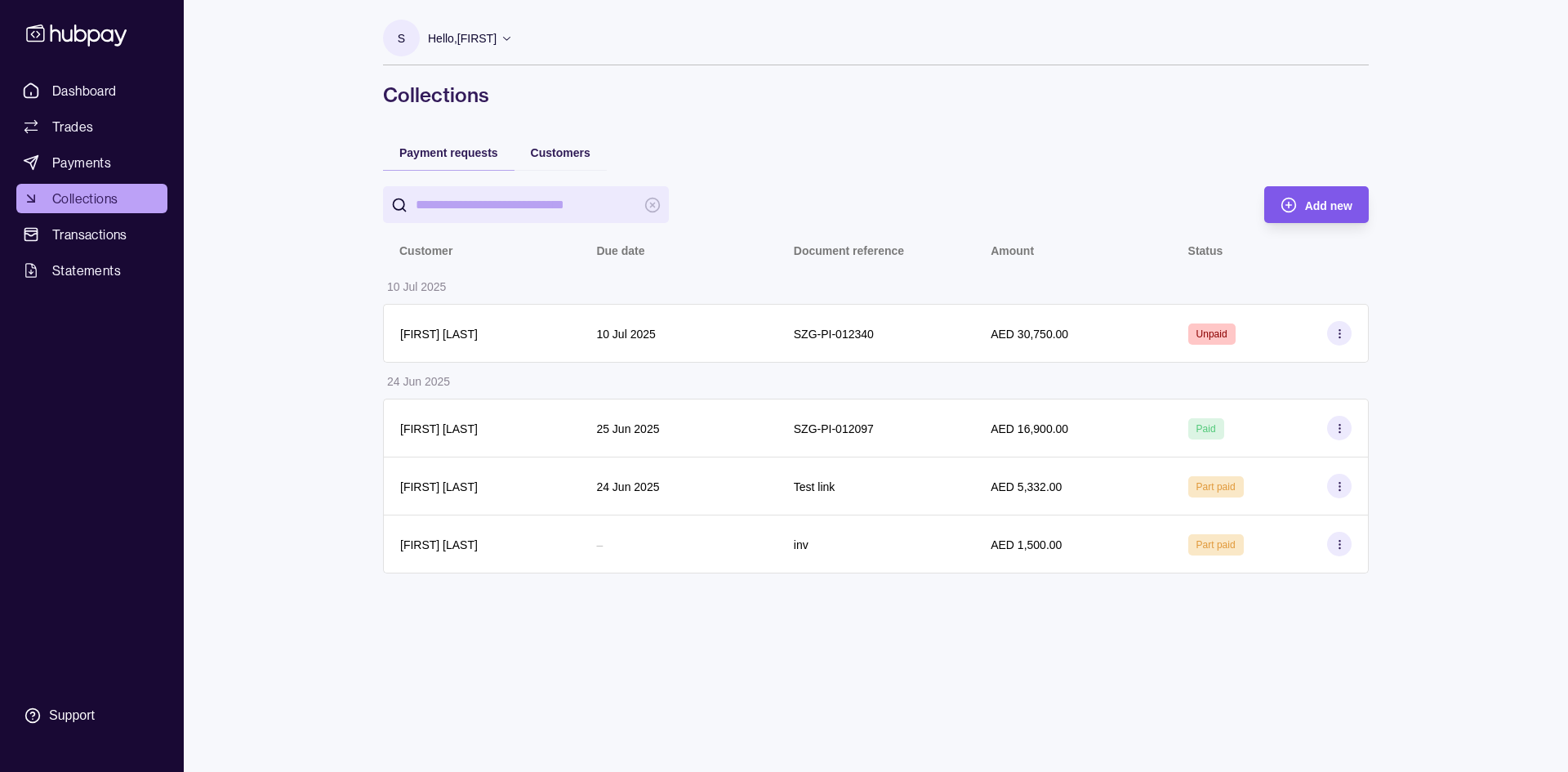 click on "Add new" at bounding box center (1304, 204) 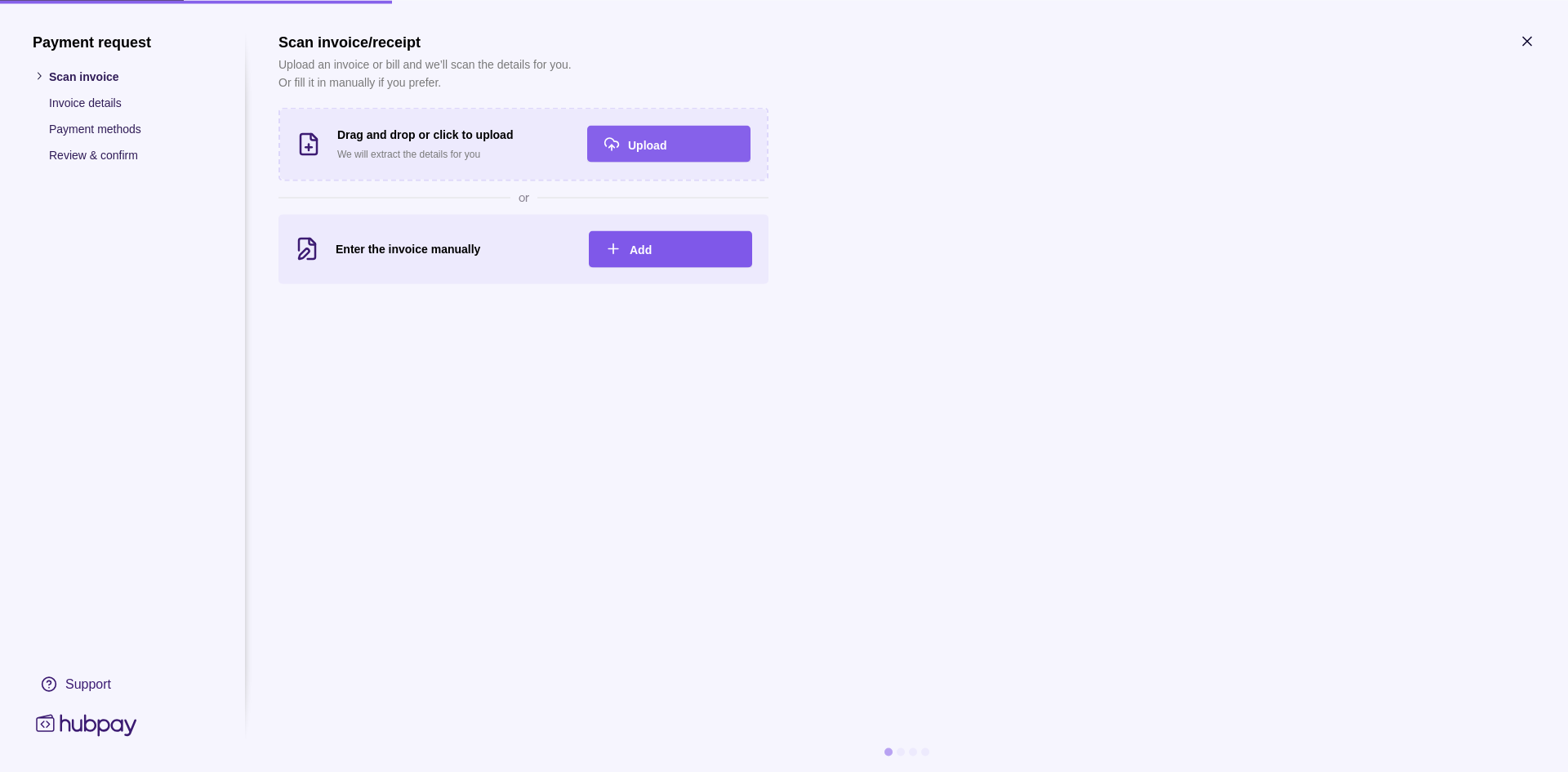 click on "Add" at bounding box center (640, 250) 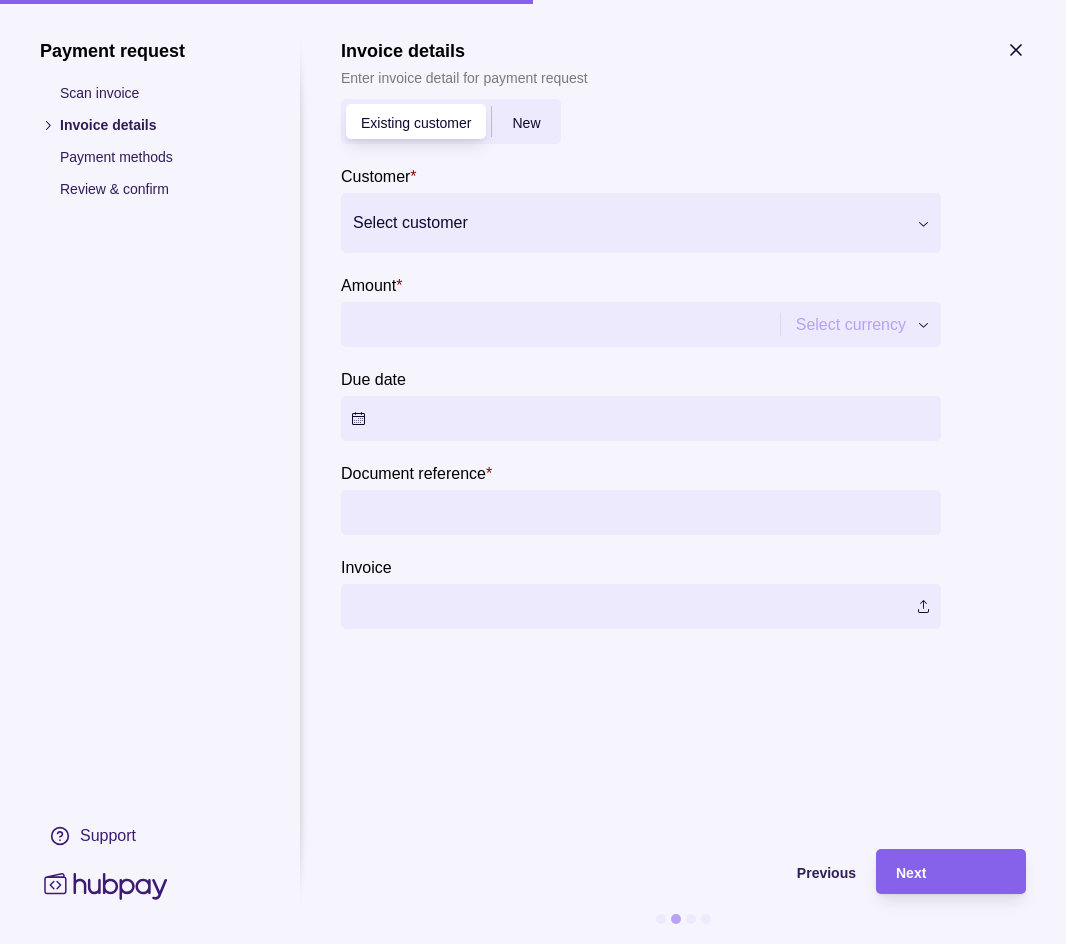 click at bounding box center (628, 223) 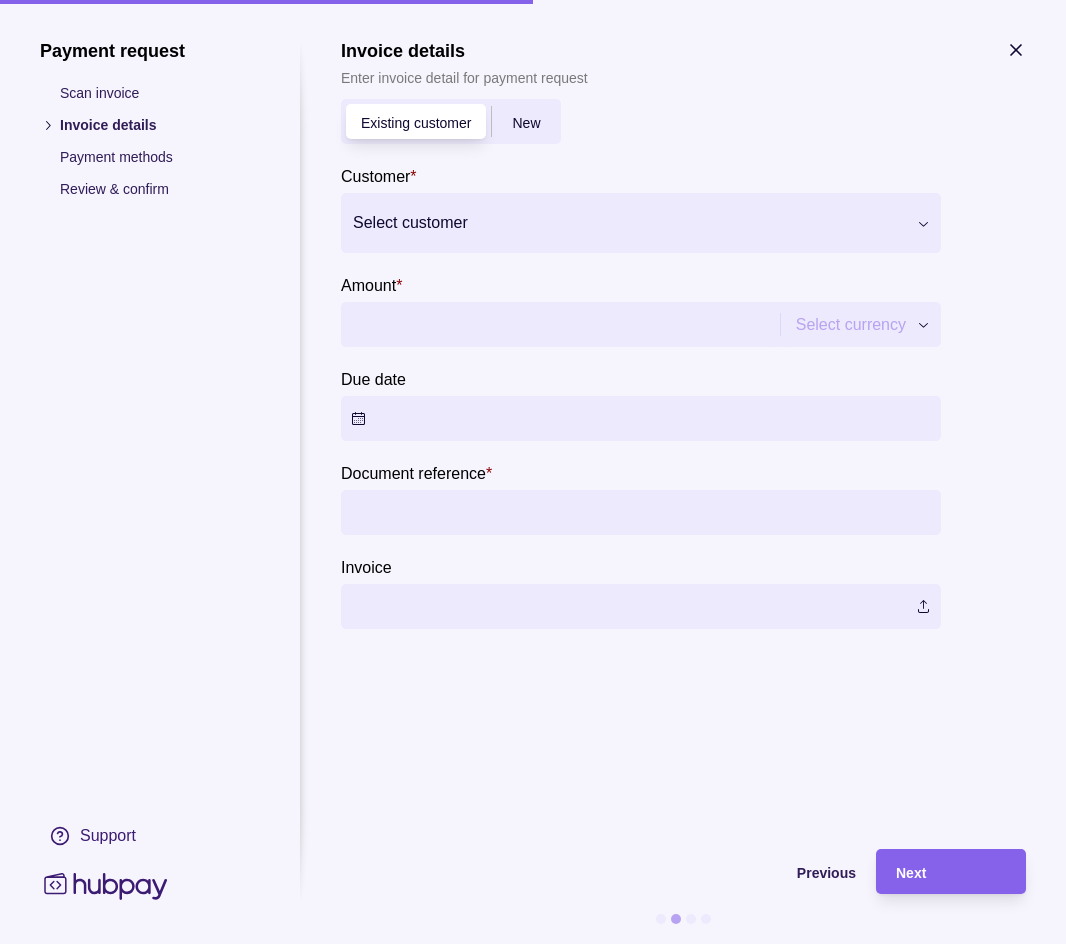 click on "Amount  *" at bounding box center (558, 324) 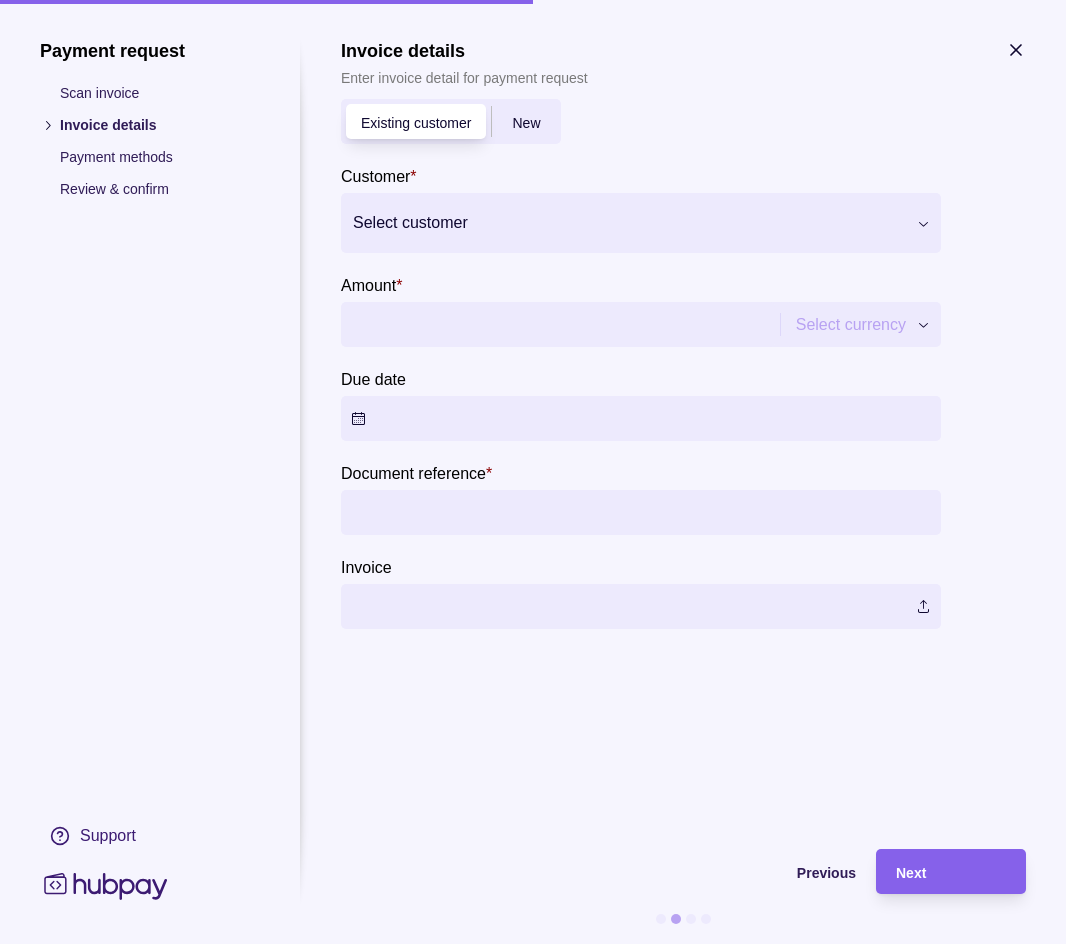 click on "New" at bounding box center (526, 123) 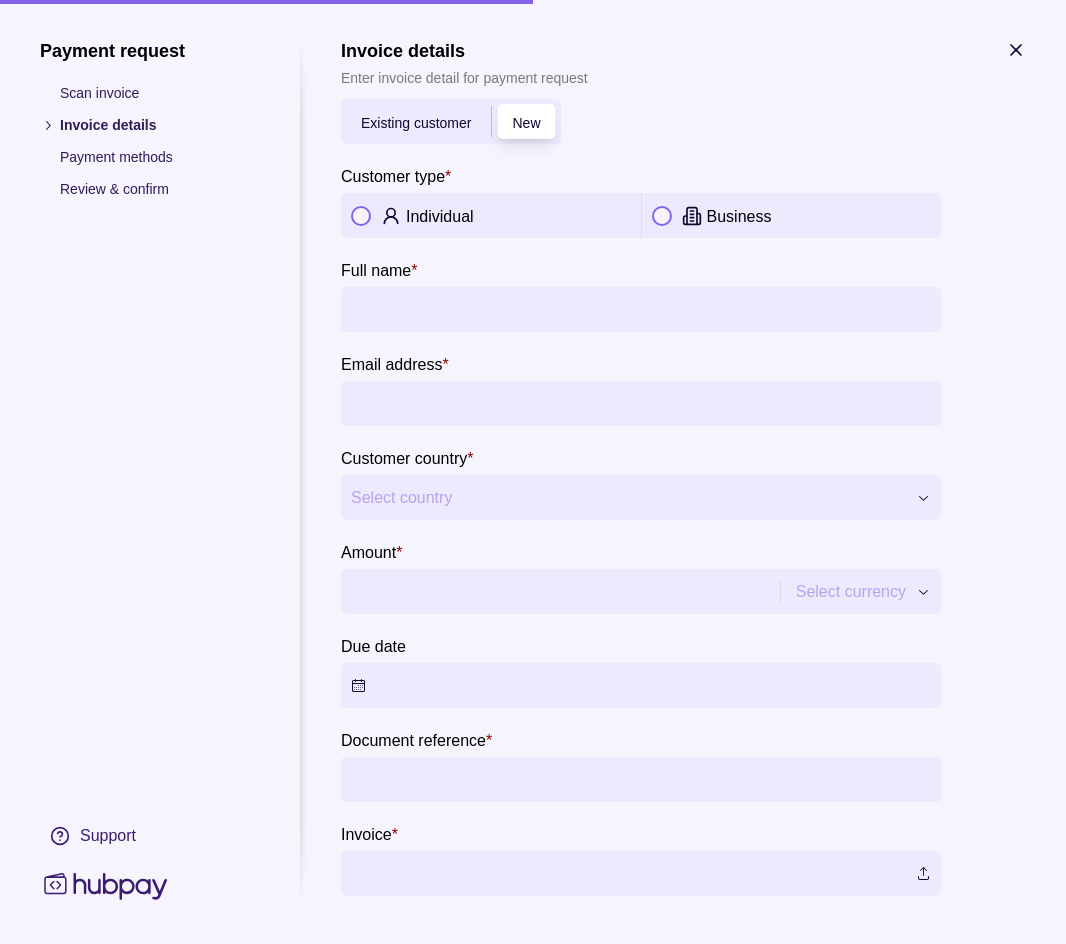 click on "Individual" at bounding box center [491, 216] 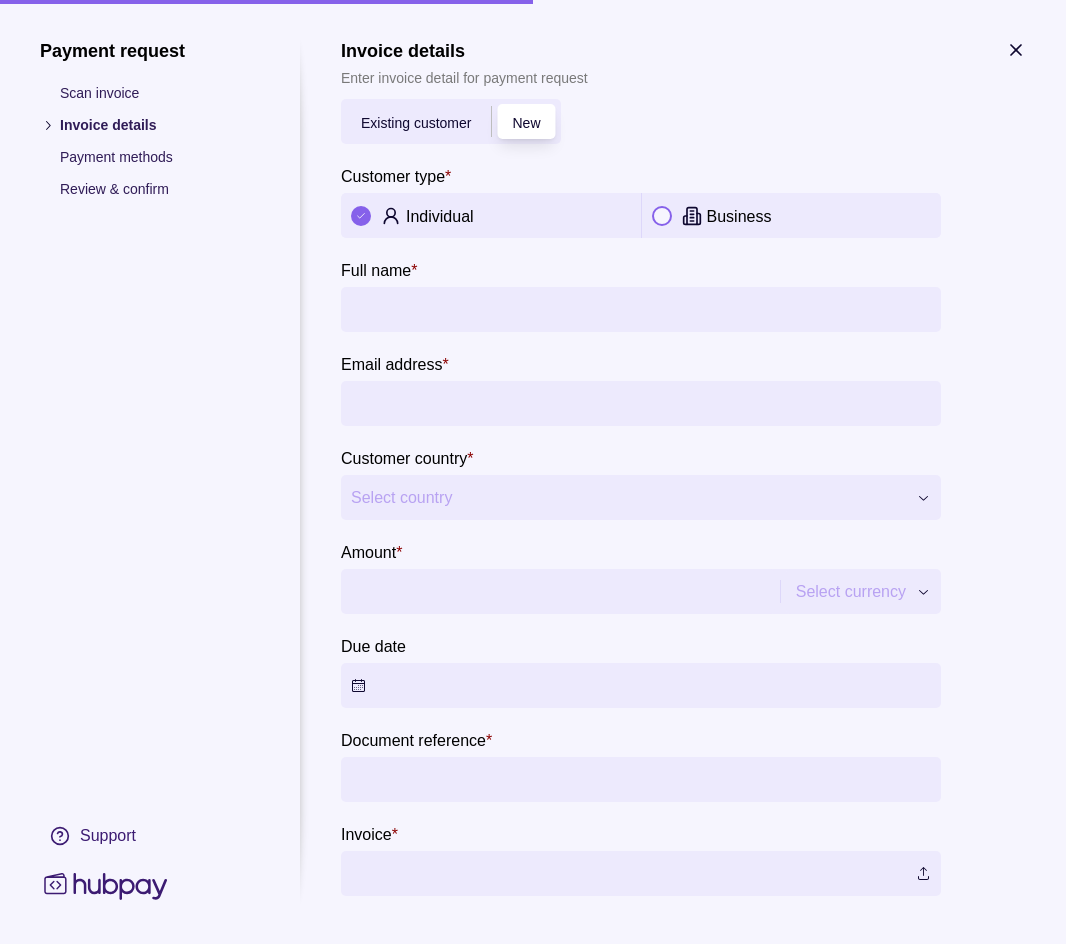 click on "**********" at bounding box center (641, 497) 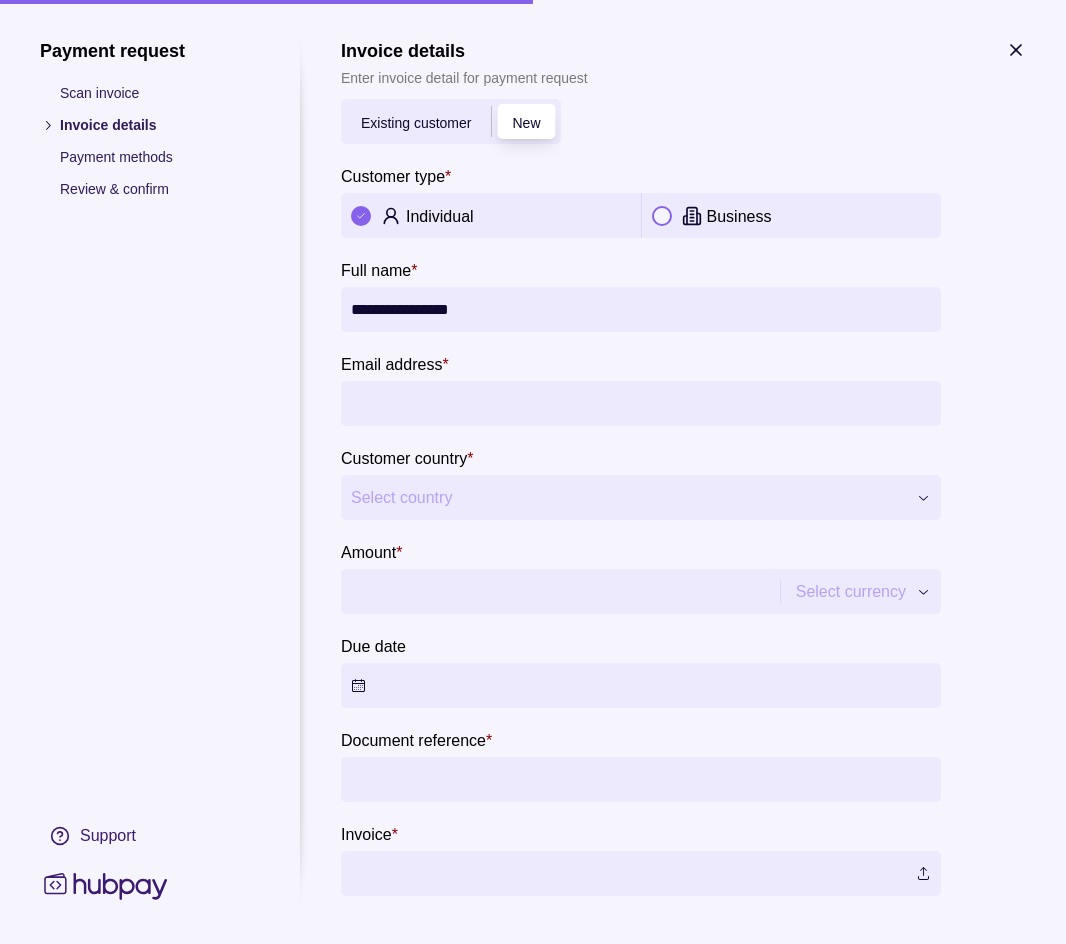 type on "**********" 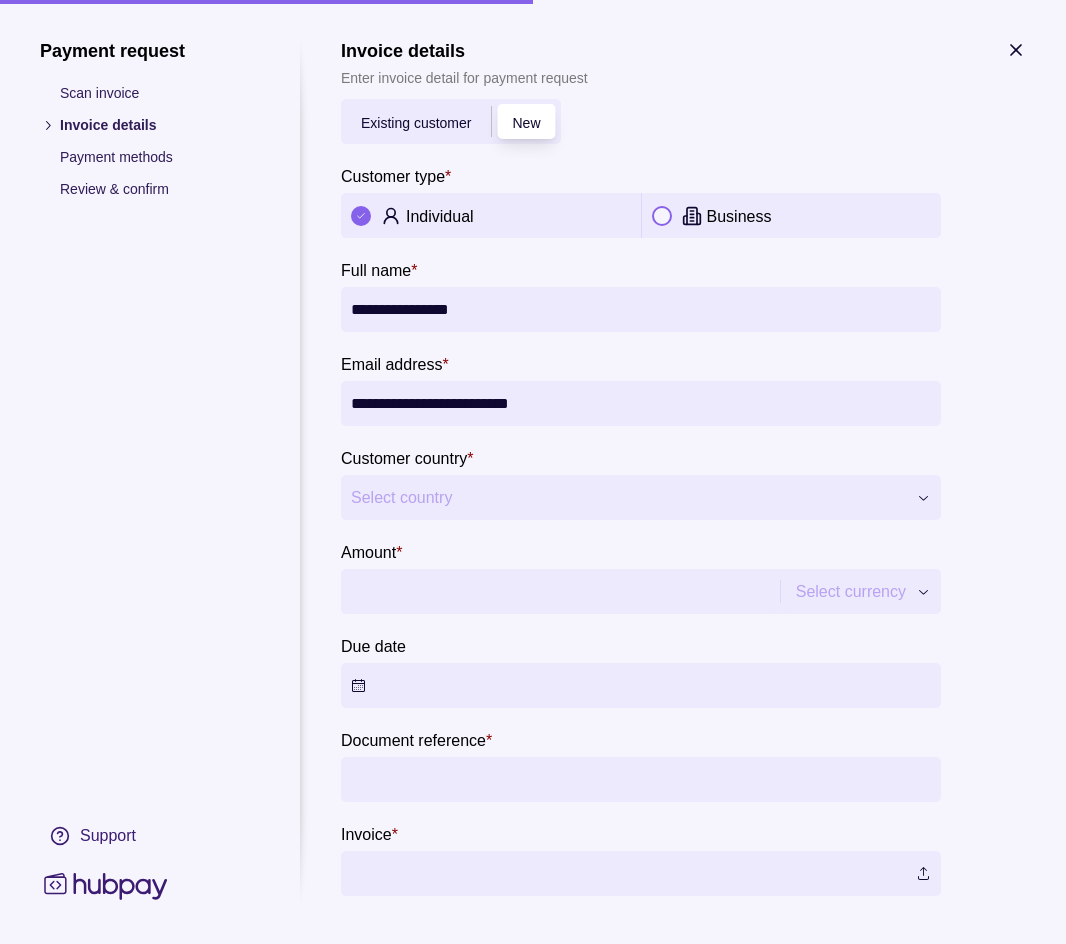 type on "**********" 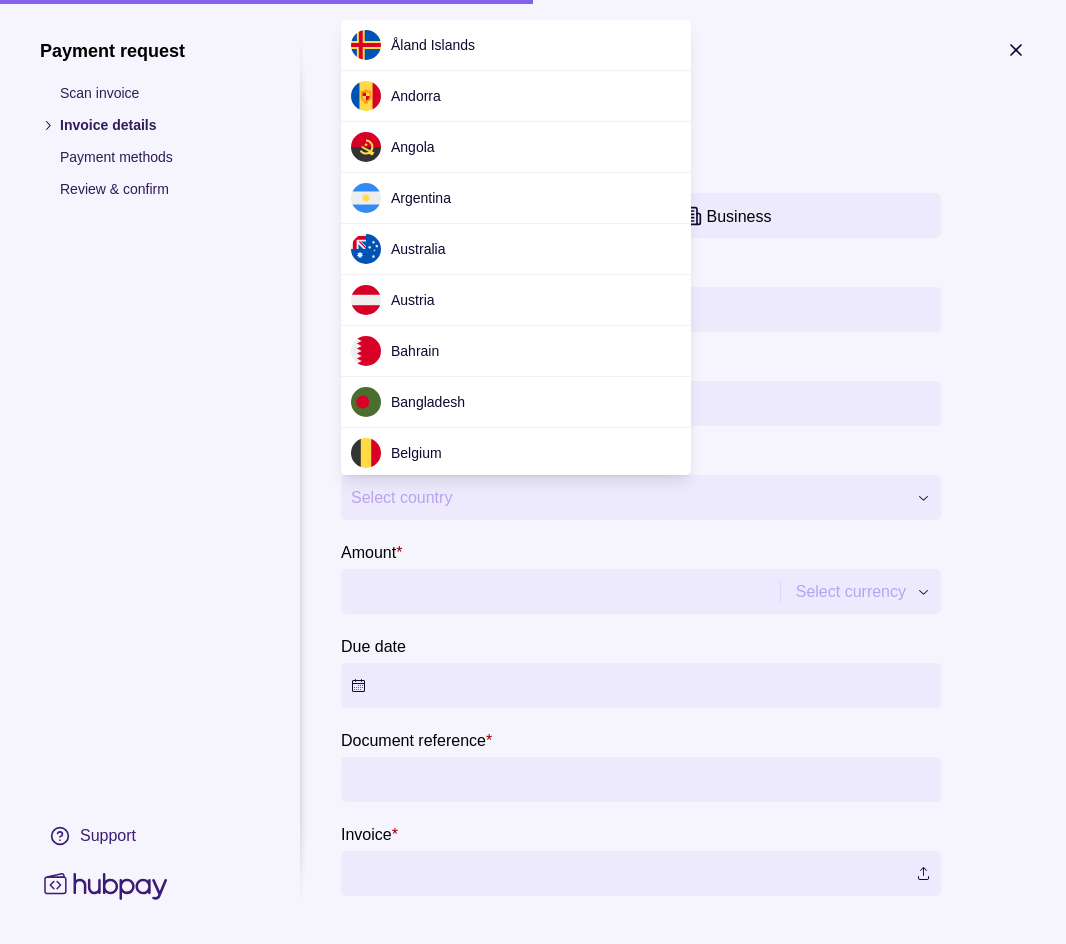 scroll, scrollTop: 5918, scrollLeft: 0, axis: vertical 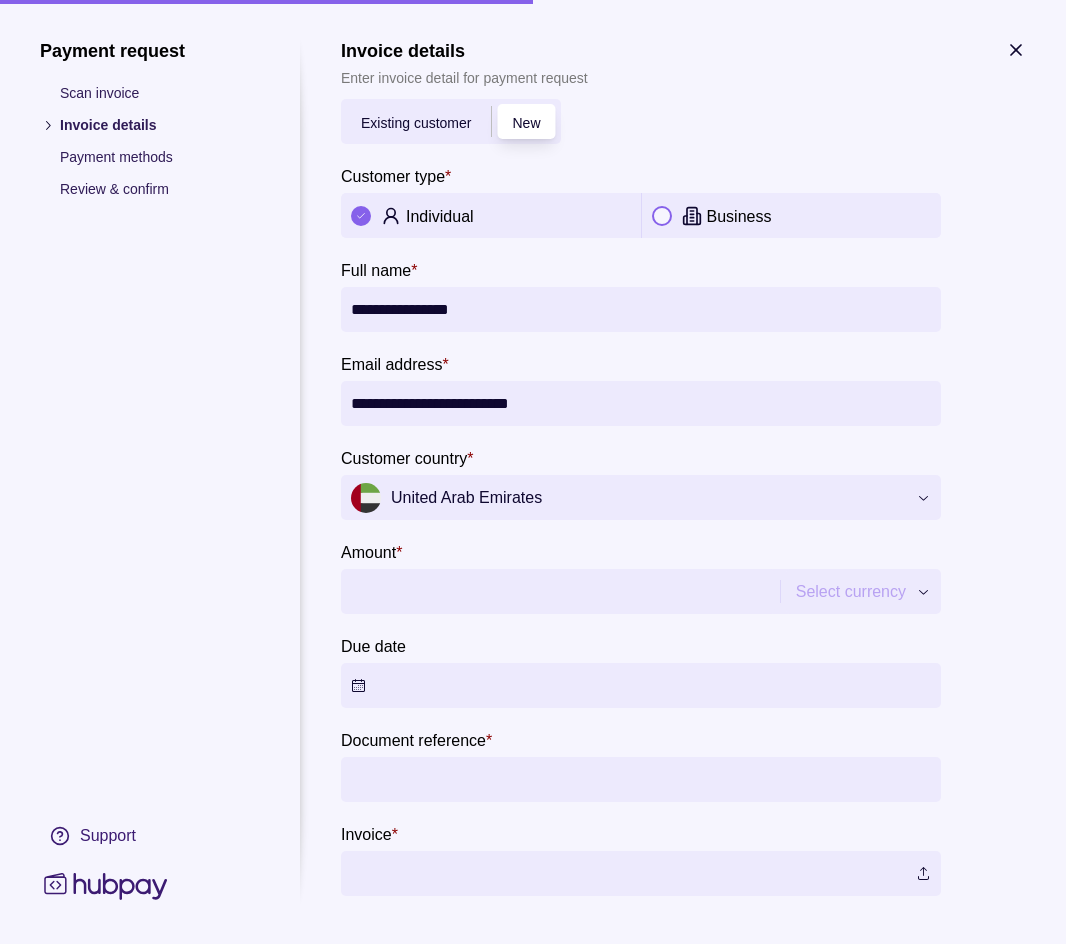 click on "Amount  *" at bounding box center (558, 591) 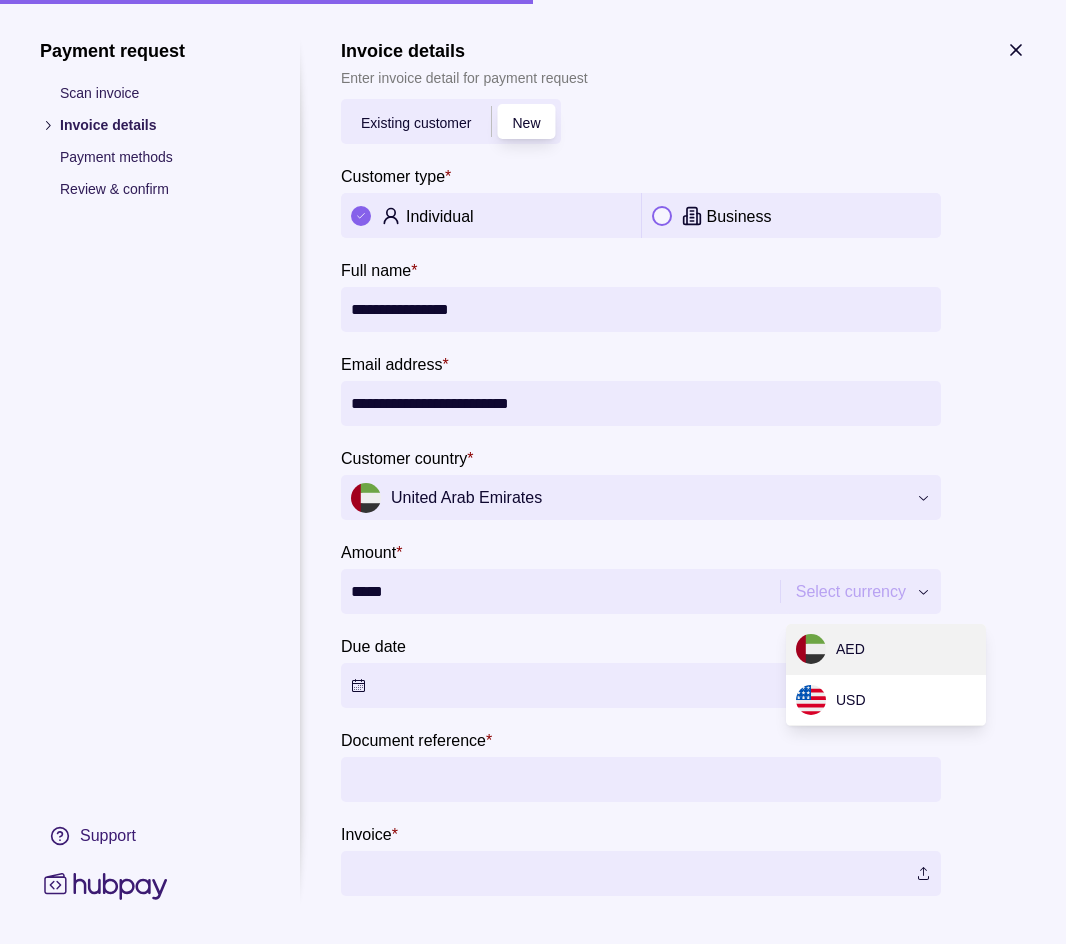 click on "**********" at bounding box center (533, 472) 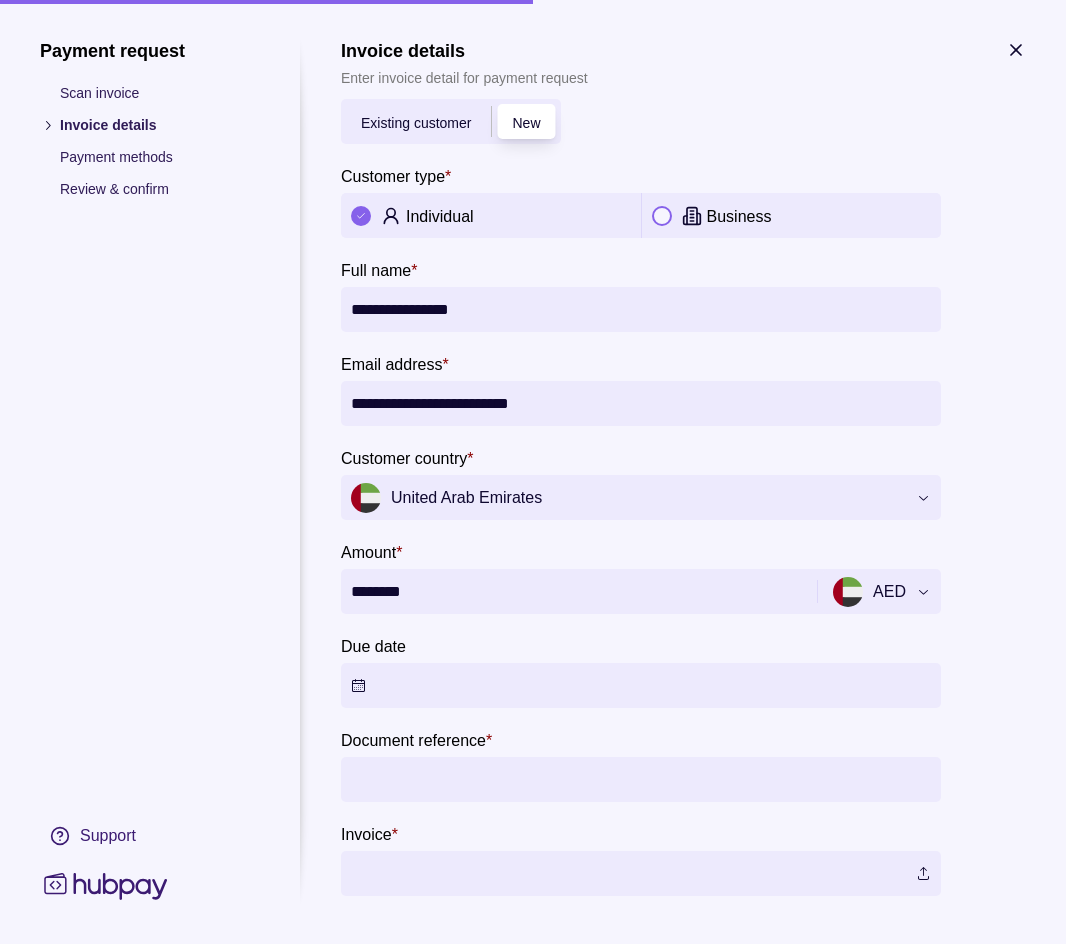 click on "**********" at bounding box center (533, 472) 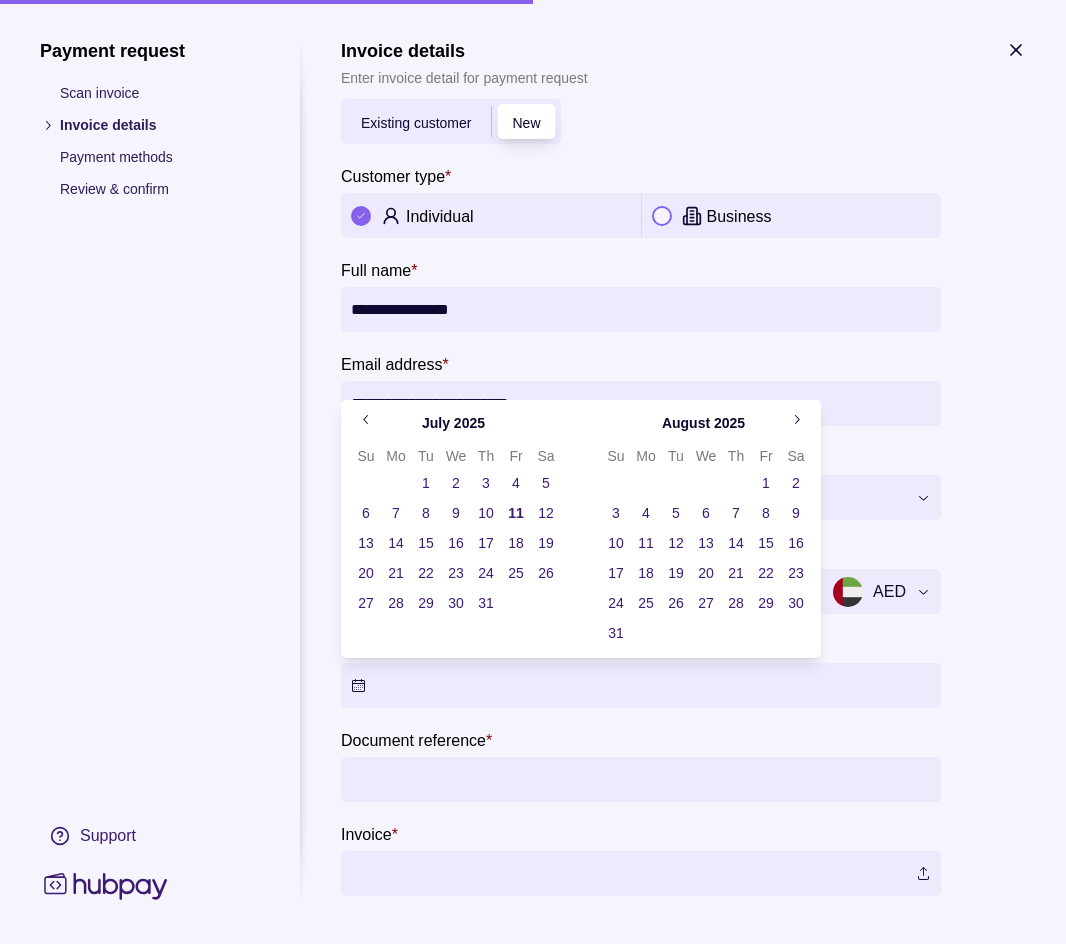 click on "11" at bounding box center (516, 513) 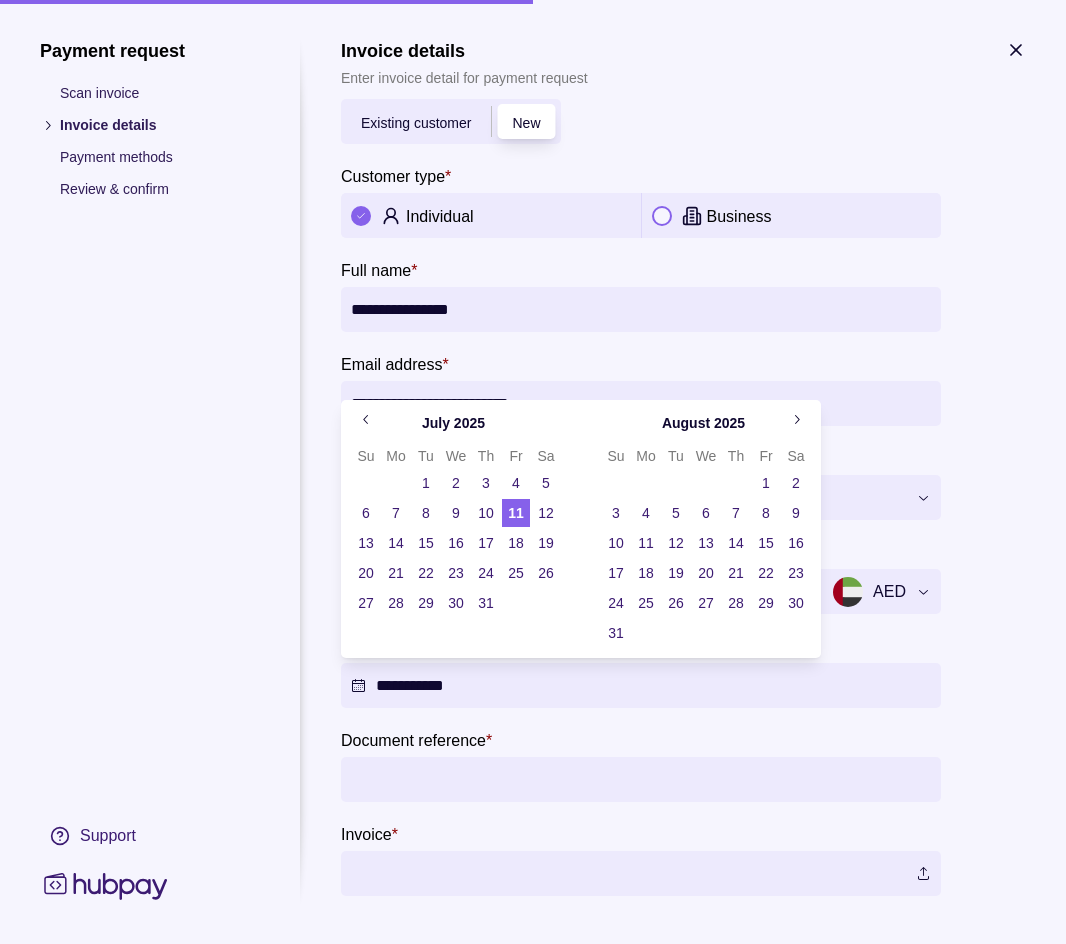 click on "**********" at bounding box center [533, 472] 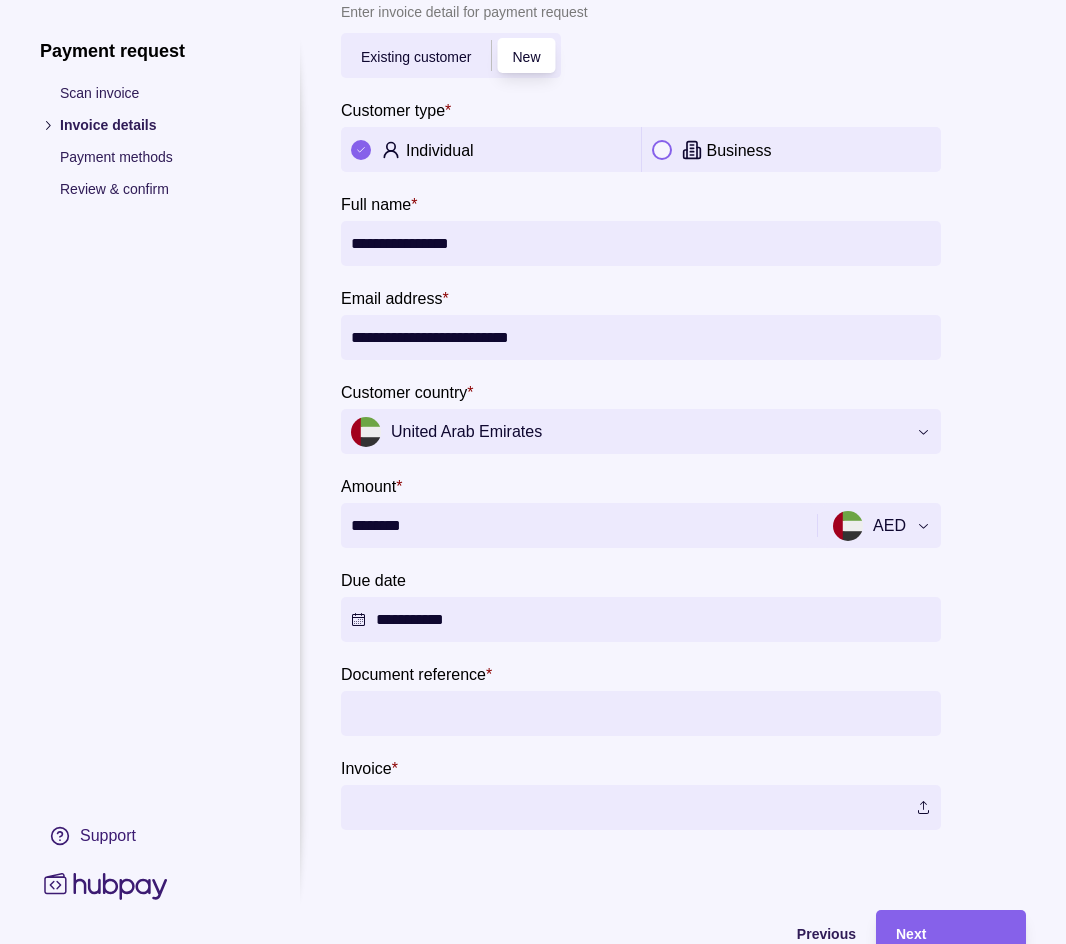 scroll, scrollTop: 142, scrollLeft: 0, axis: vertical 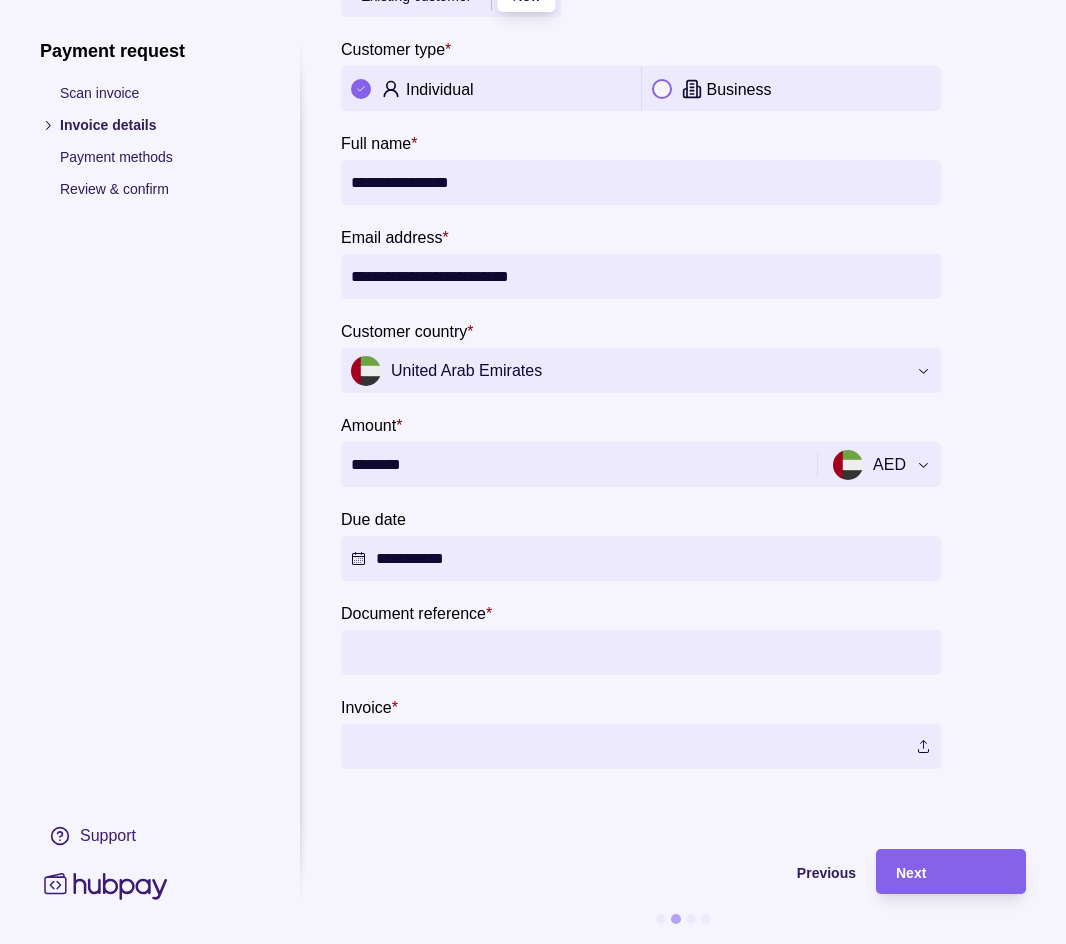 click on "Document reference  *" at bounding box center [641, 652] 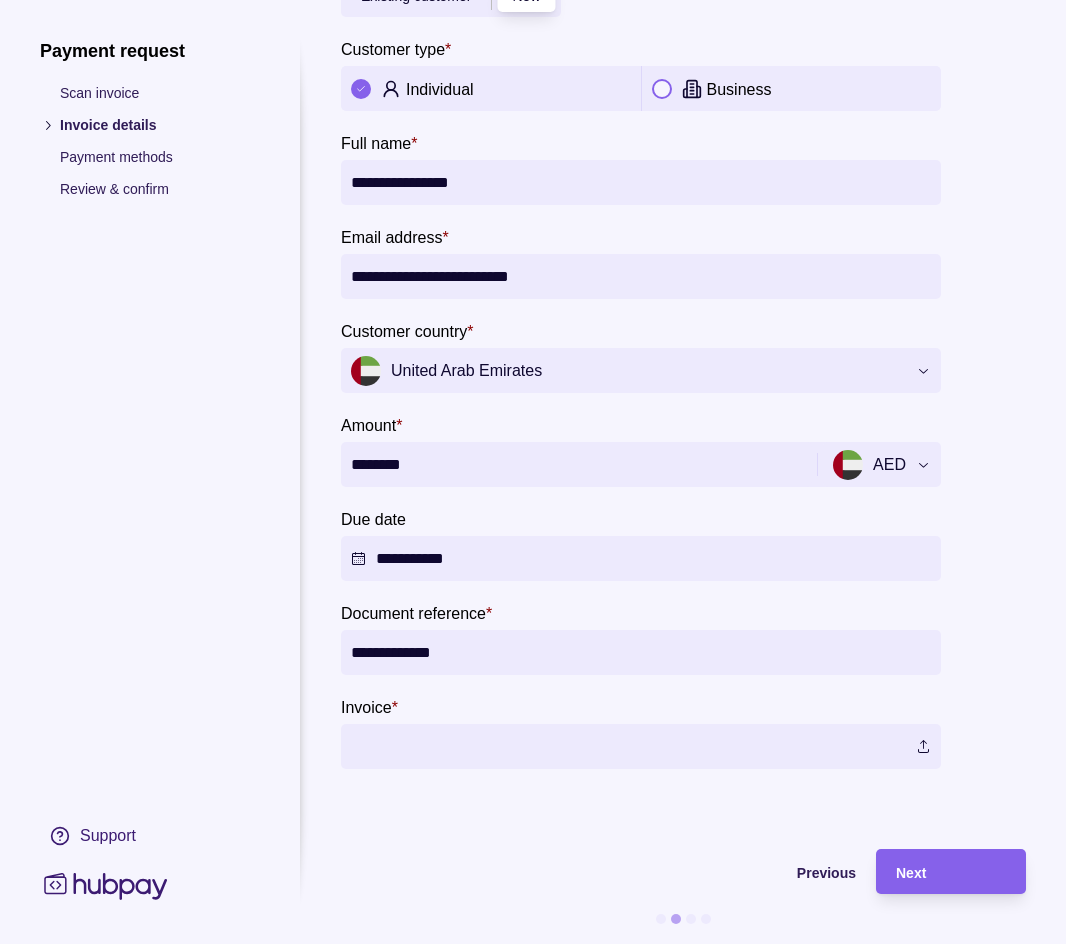 drag, startPoint x: 471, startPoint y: 639, endPoint x: 293, endPoint y: 649, distance: 178.28067 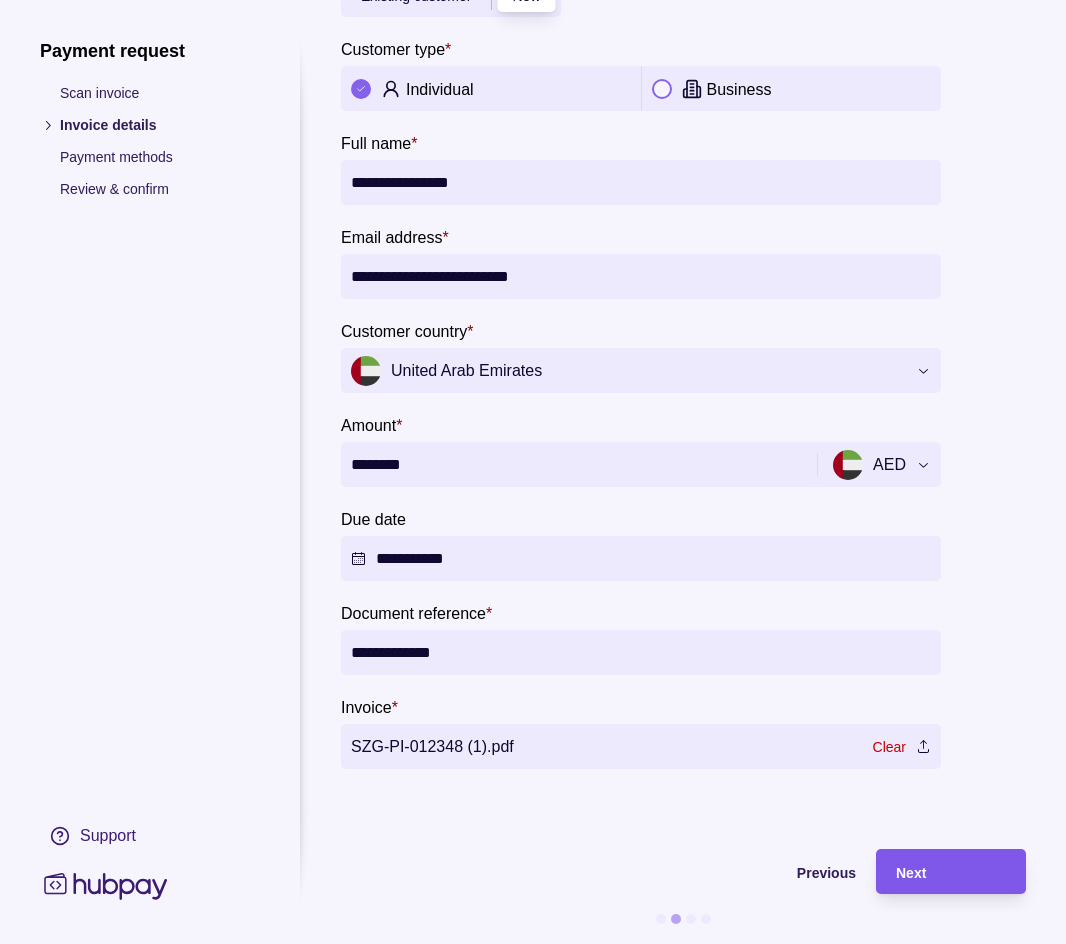 click on "Next" at bounding box center (951, 872) 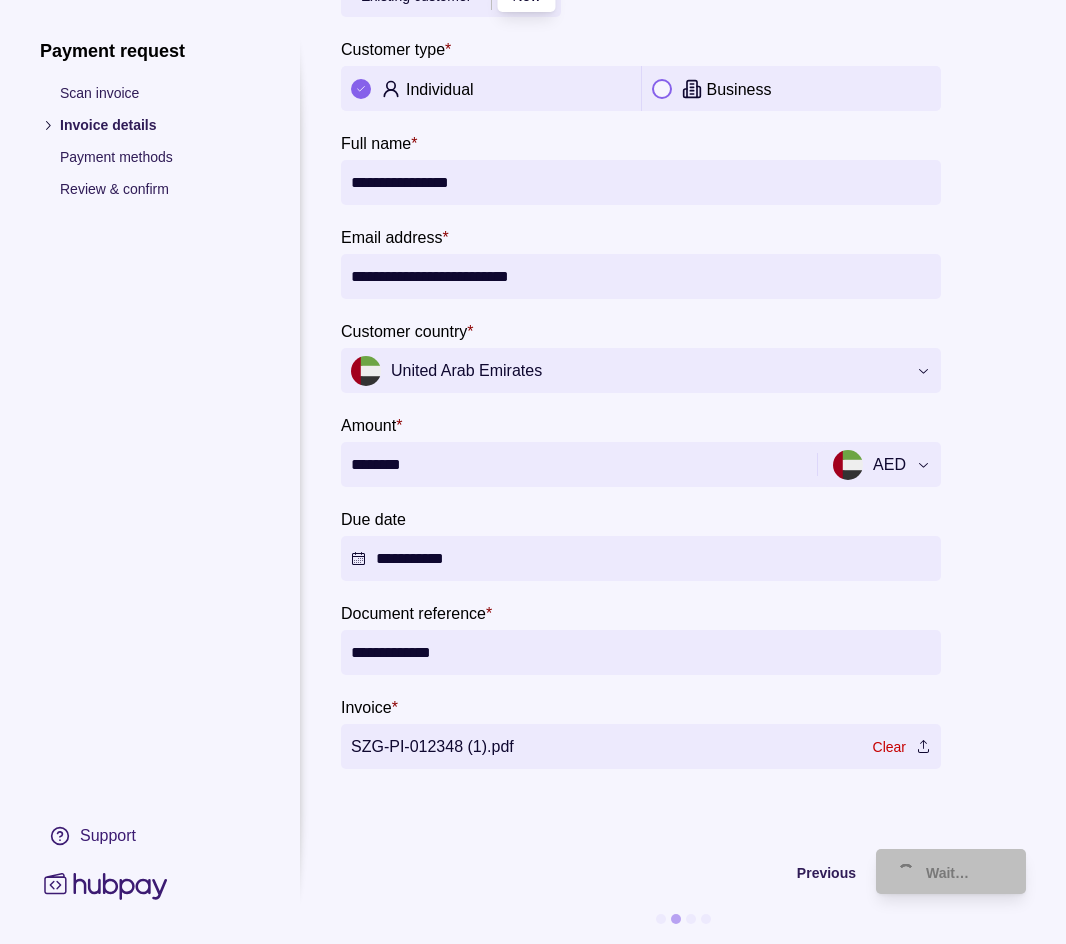 scroll, scrollTop: 0, scrollLeft: 0, axis: both 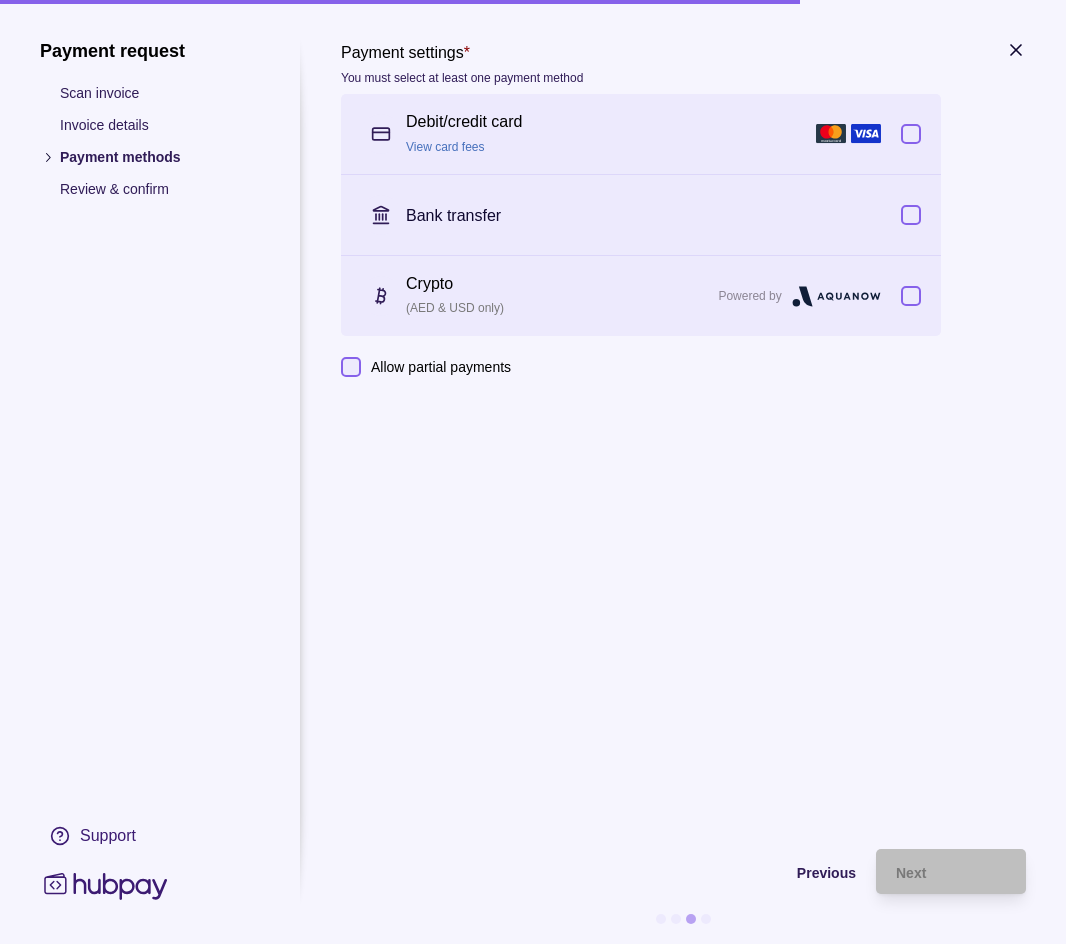 click on "(AED & USD only)" at bounding box center (557, 308) 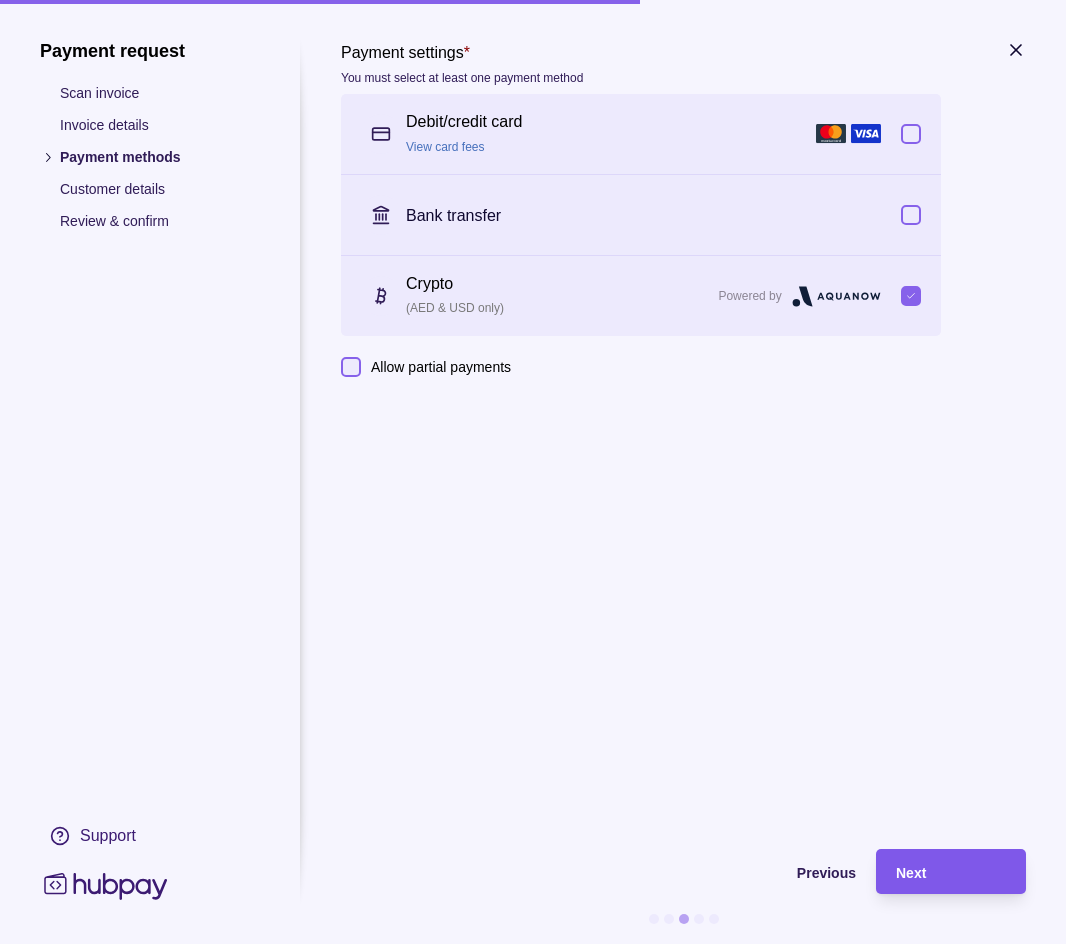 click on "Next" at bounding box center (951, 872) 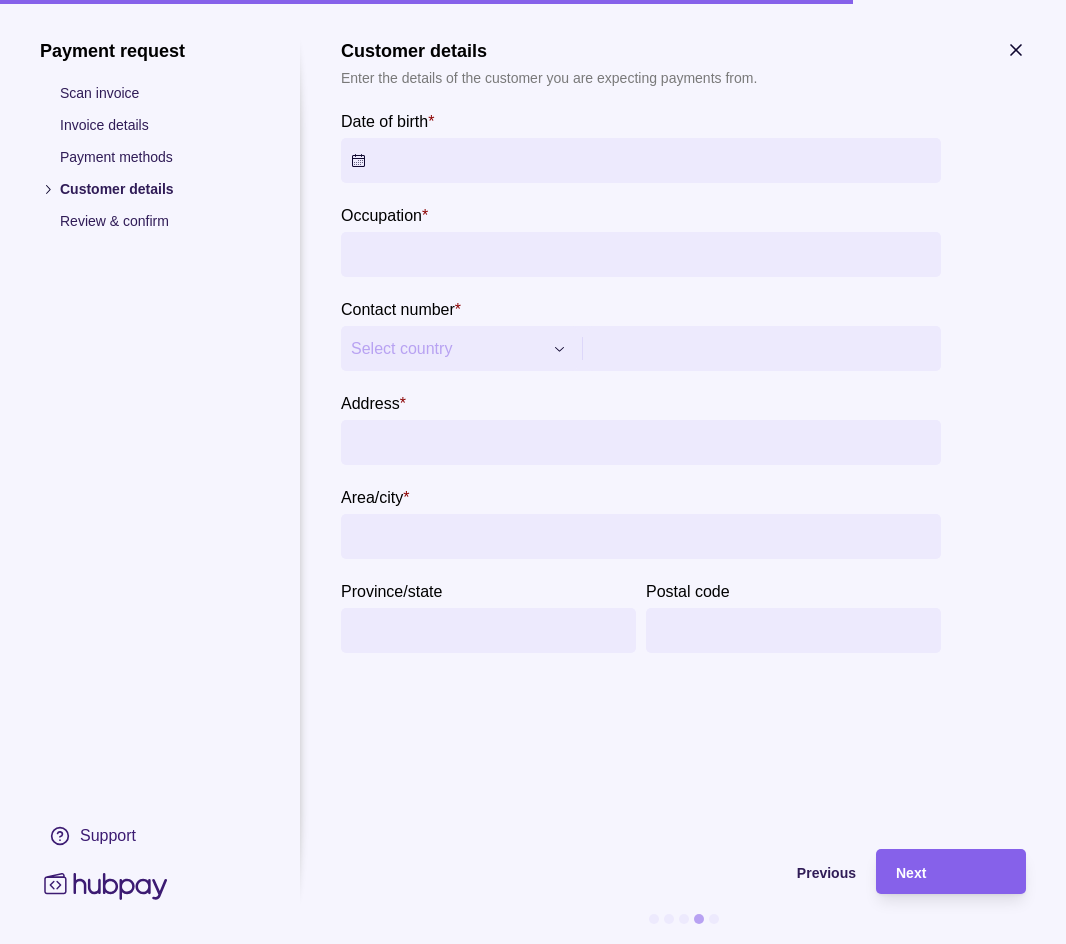 click on "**********" at bounding box center [533, 472] 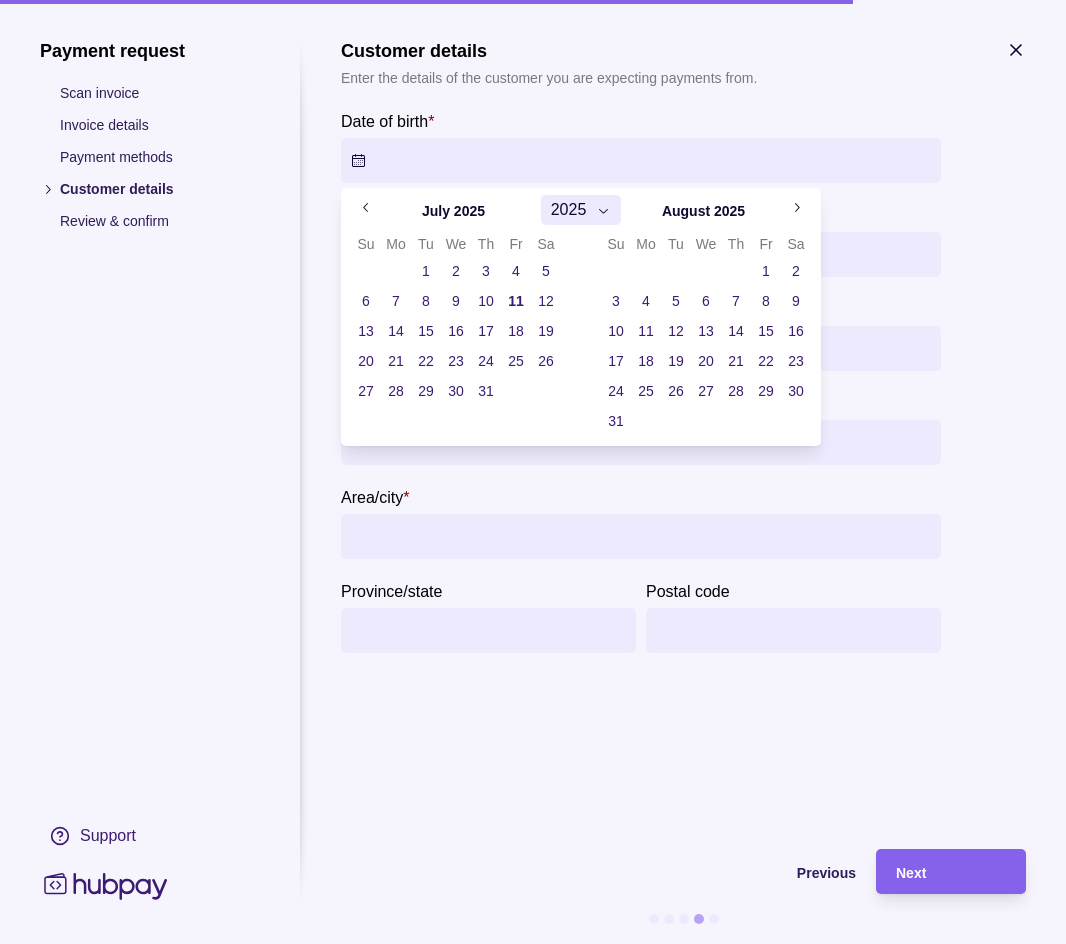 click on "**********" at bounding box center (533, 472) 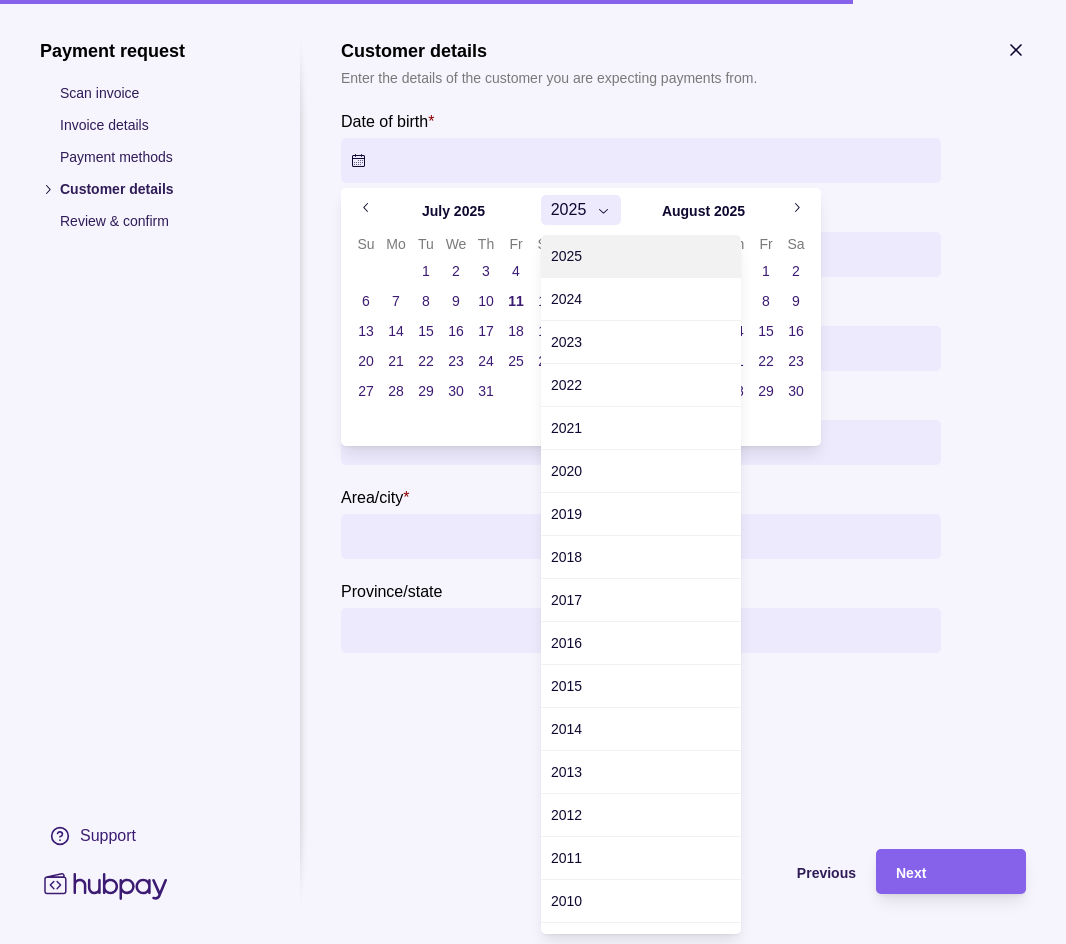 click on "**********" at bounding box center [533, 472] 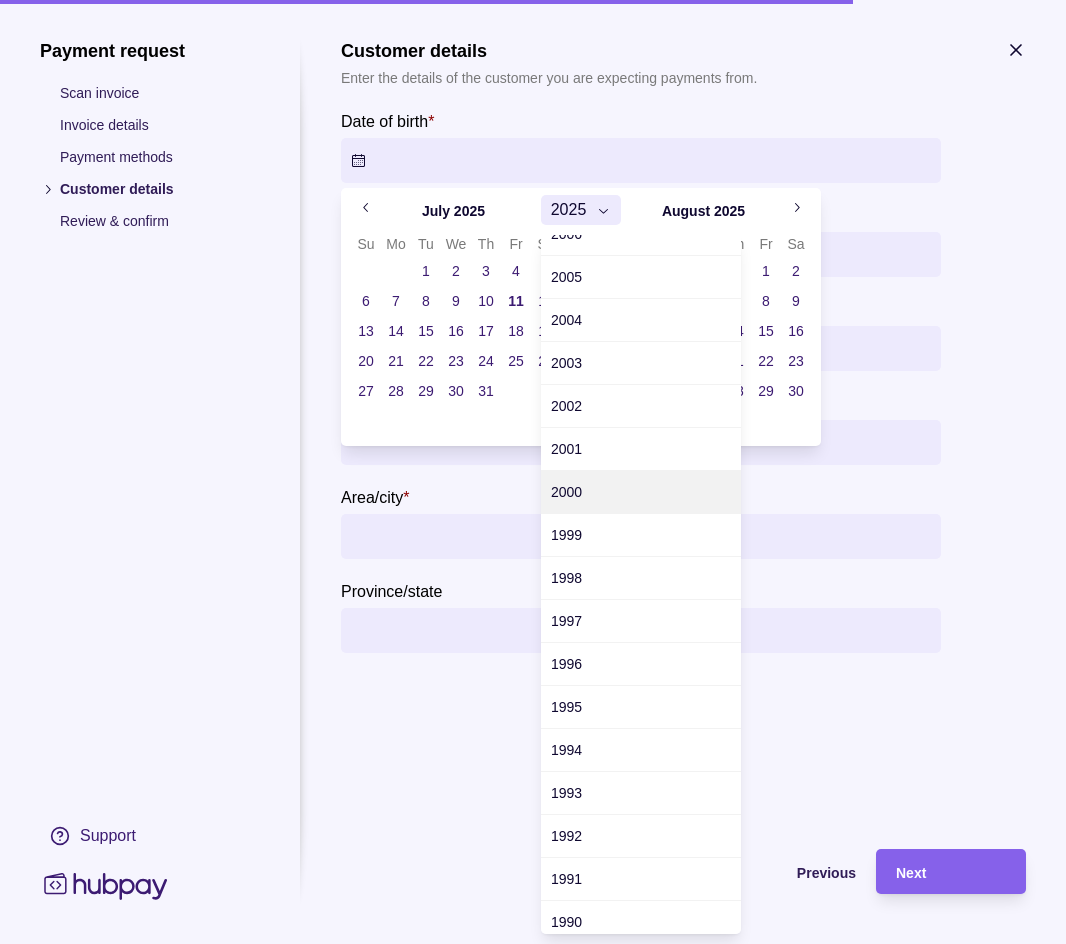 scroll, scrollTop: 900, scrollLeft: 0, axis: vertical 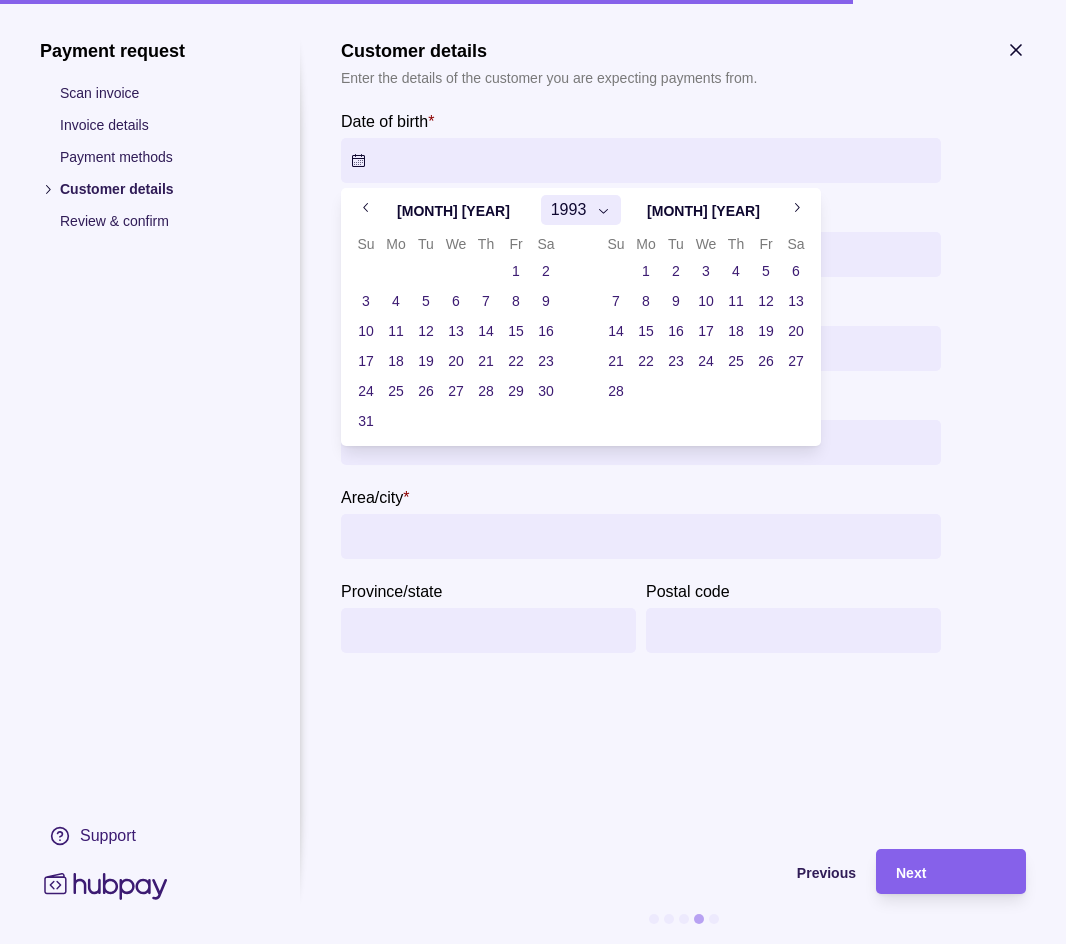 click 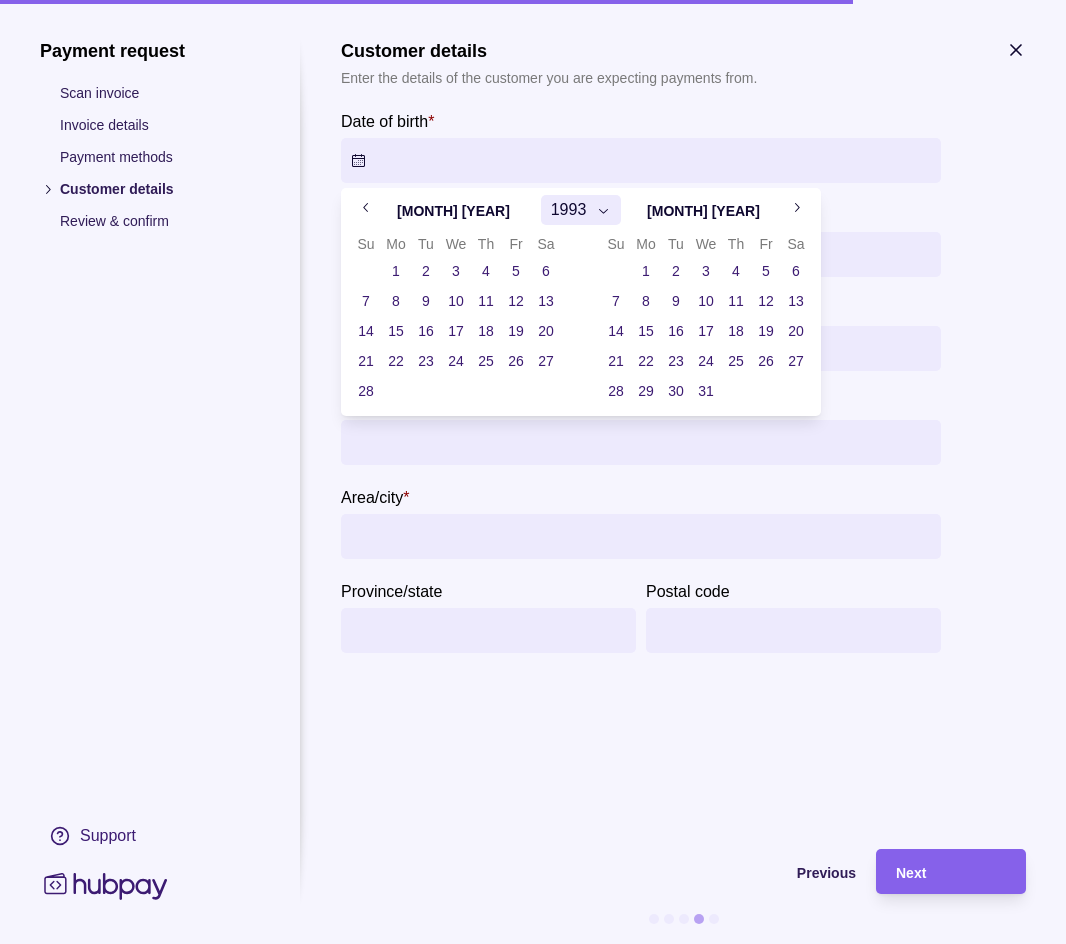 click 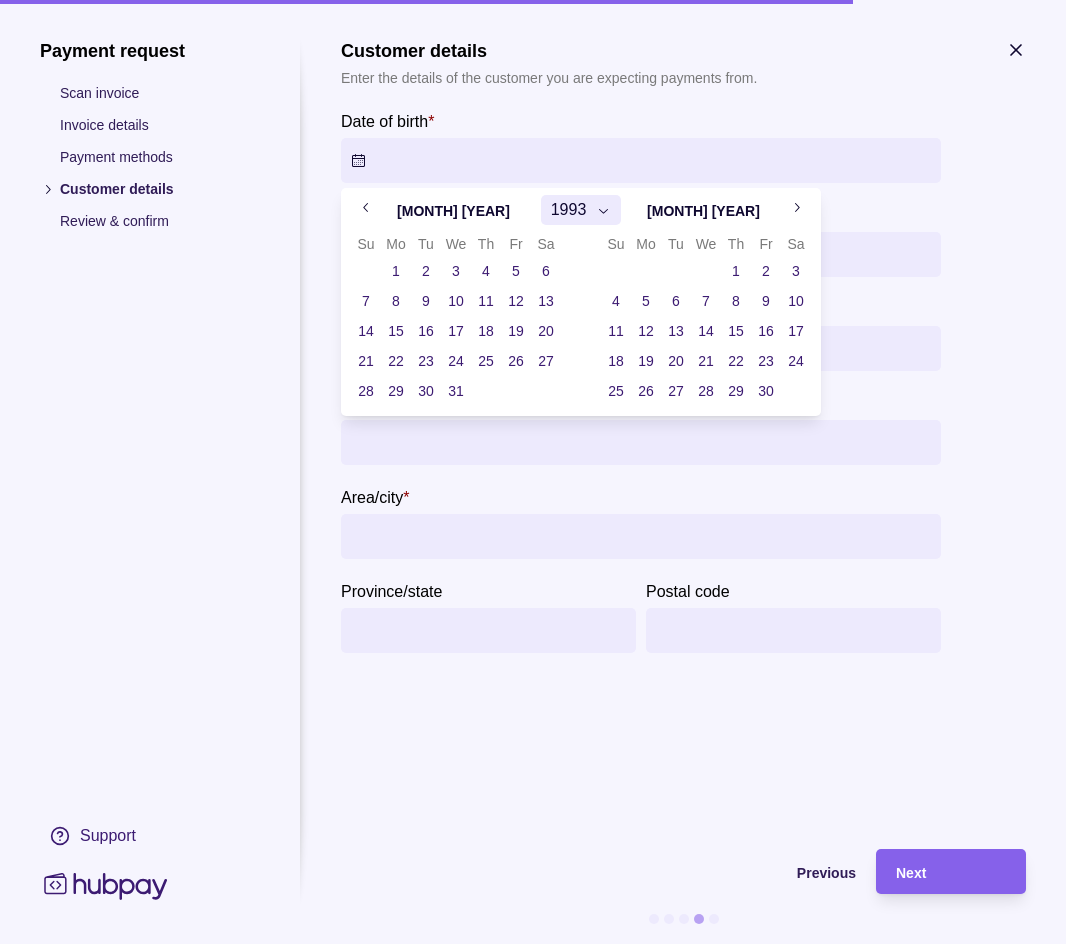 click 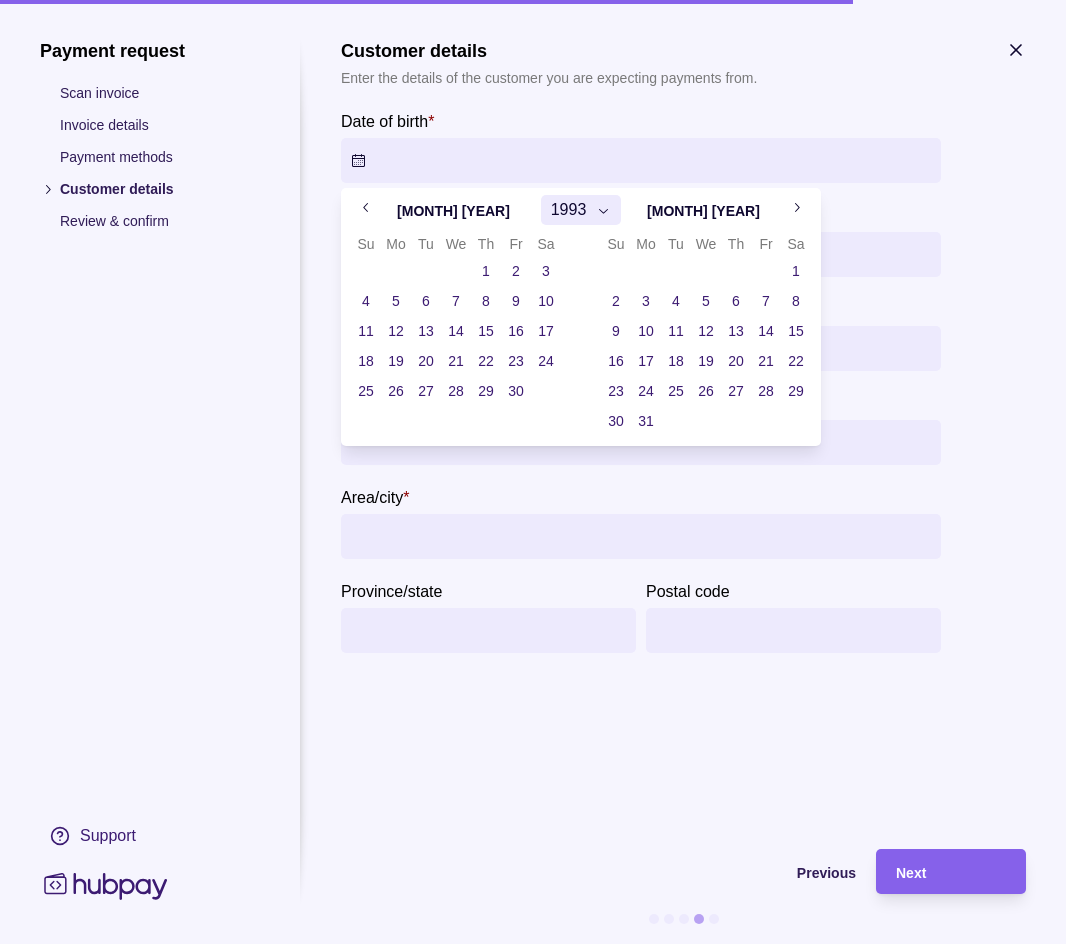 click 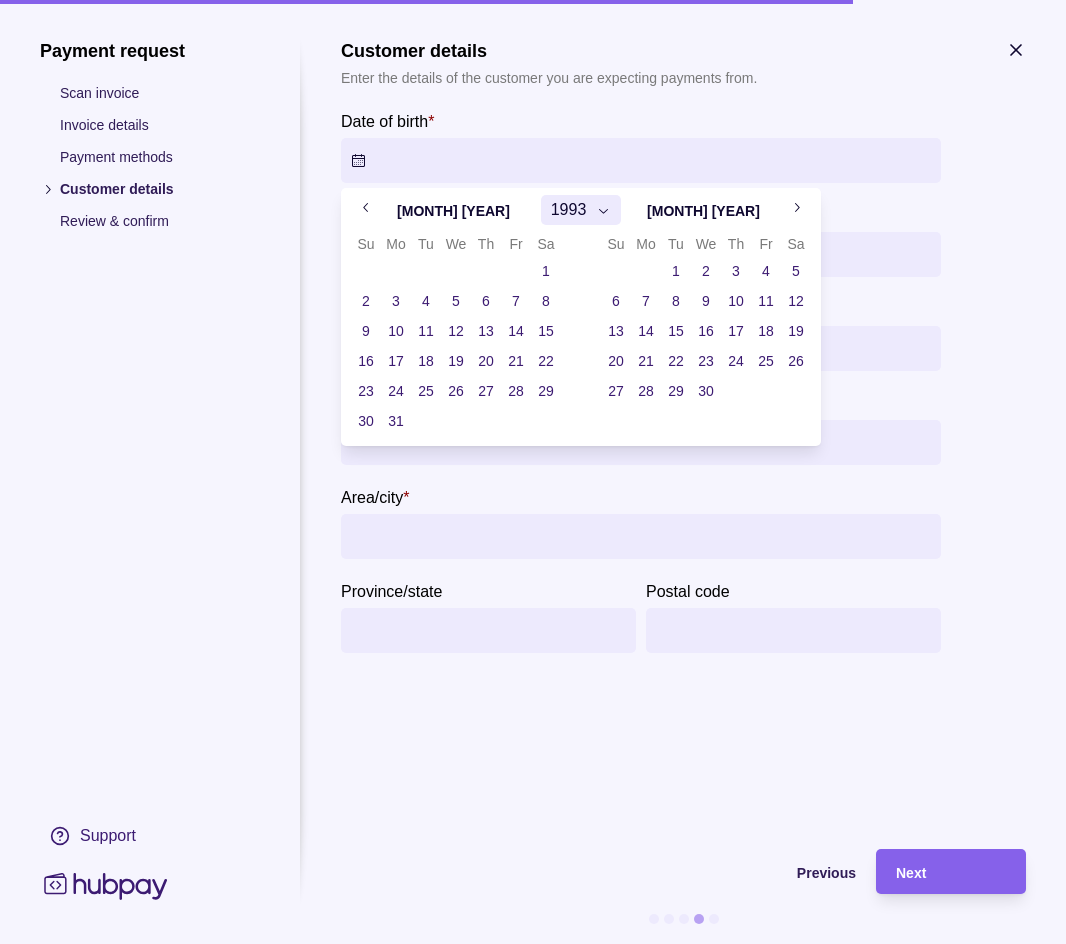 click 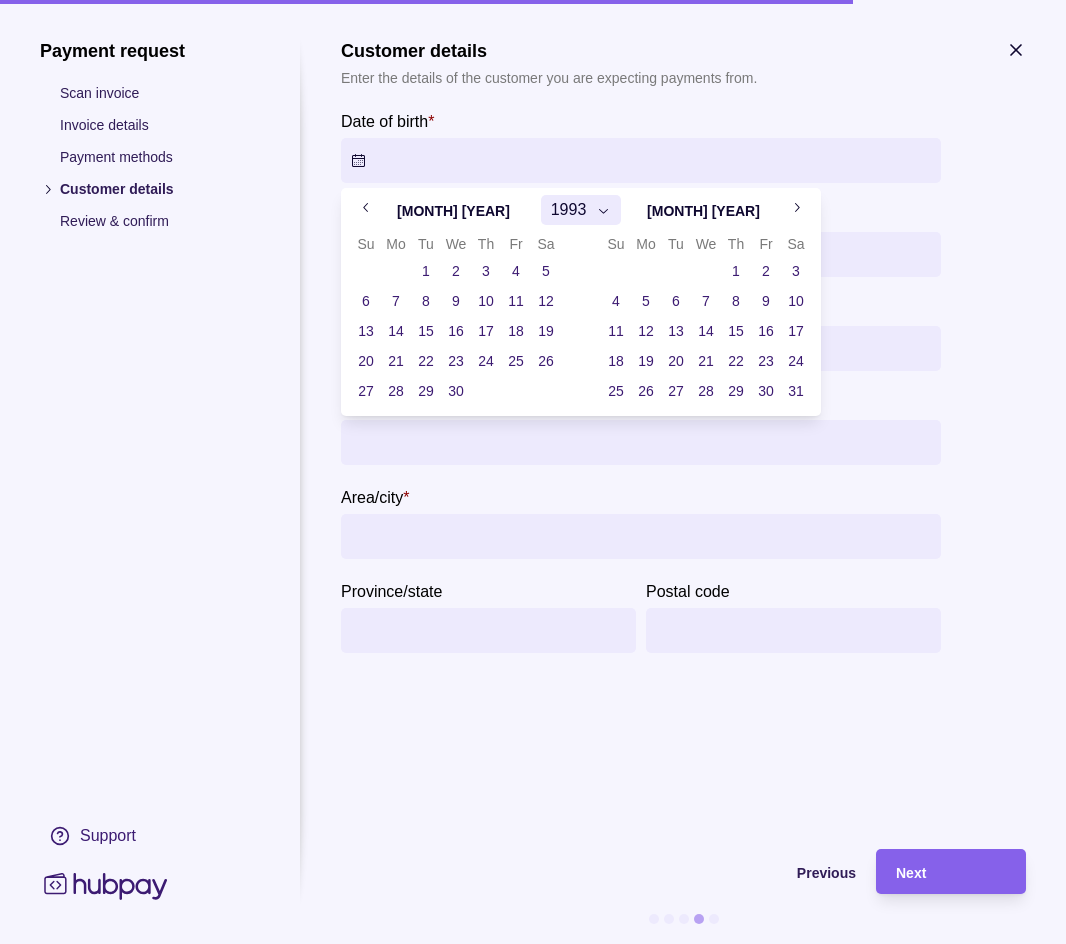 click 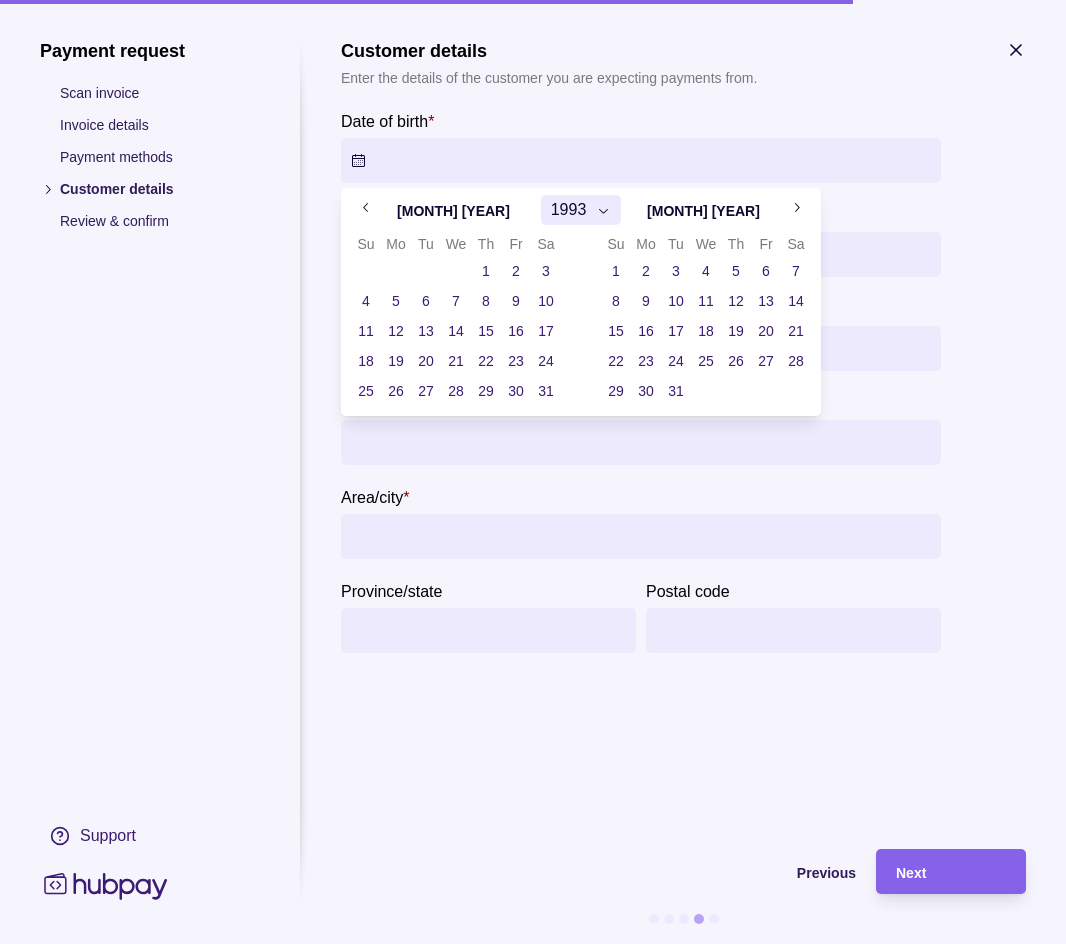 click 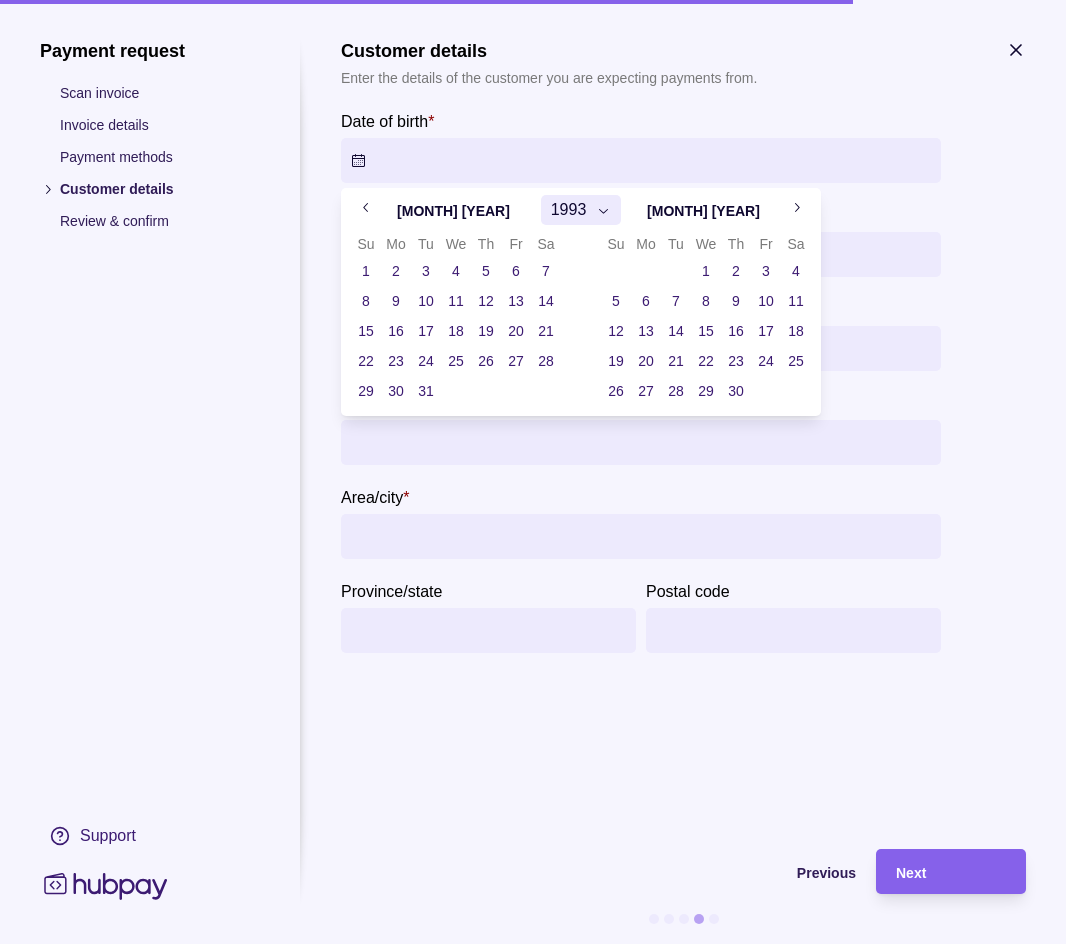 click on "29" at bounding box center (706, 391) 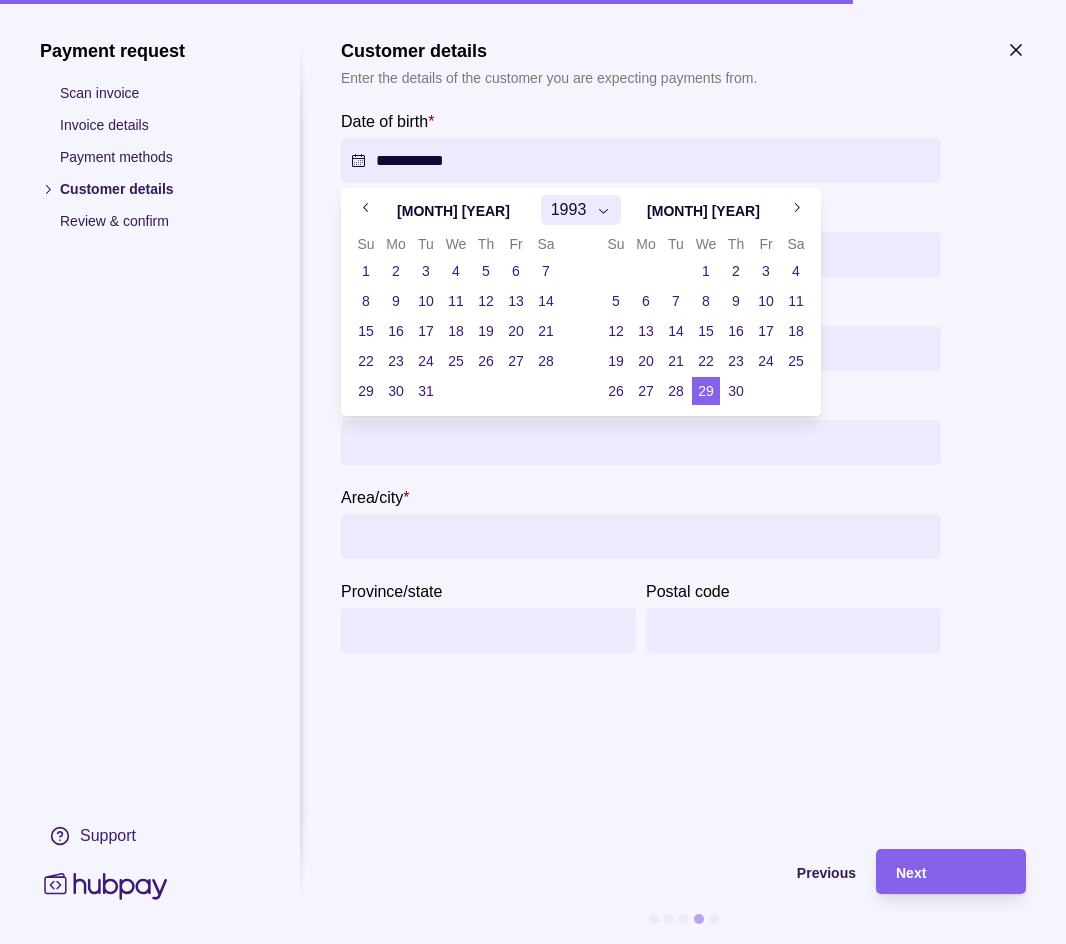 click on "**********" at bounding box center (533, 472) 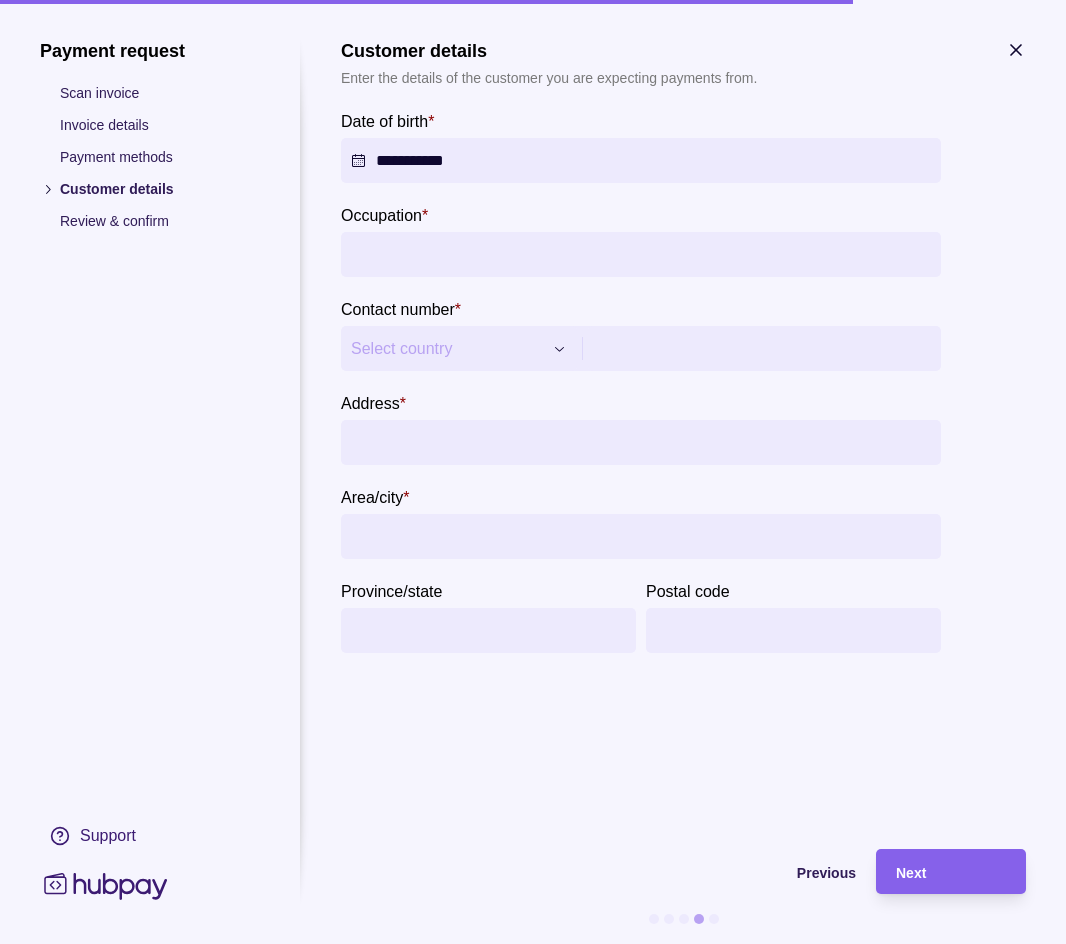 drag, startPoint x: 400, startPoint y: 245, endPoint x: 415, endPoint y: 246, distance: 15.033297 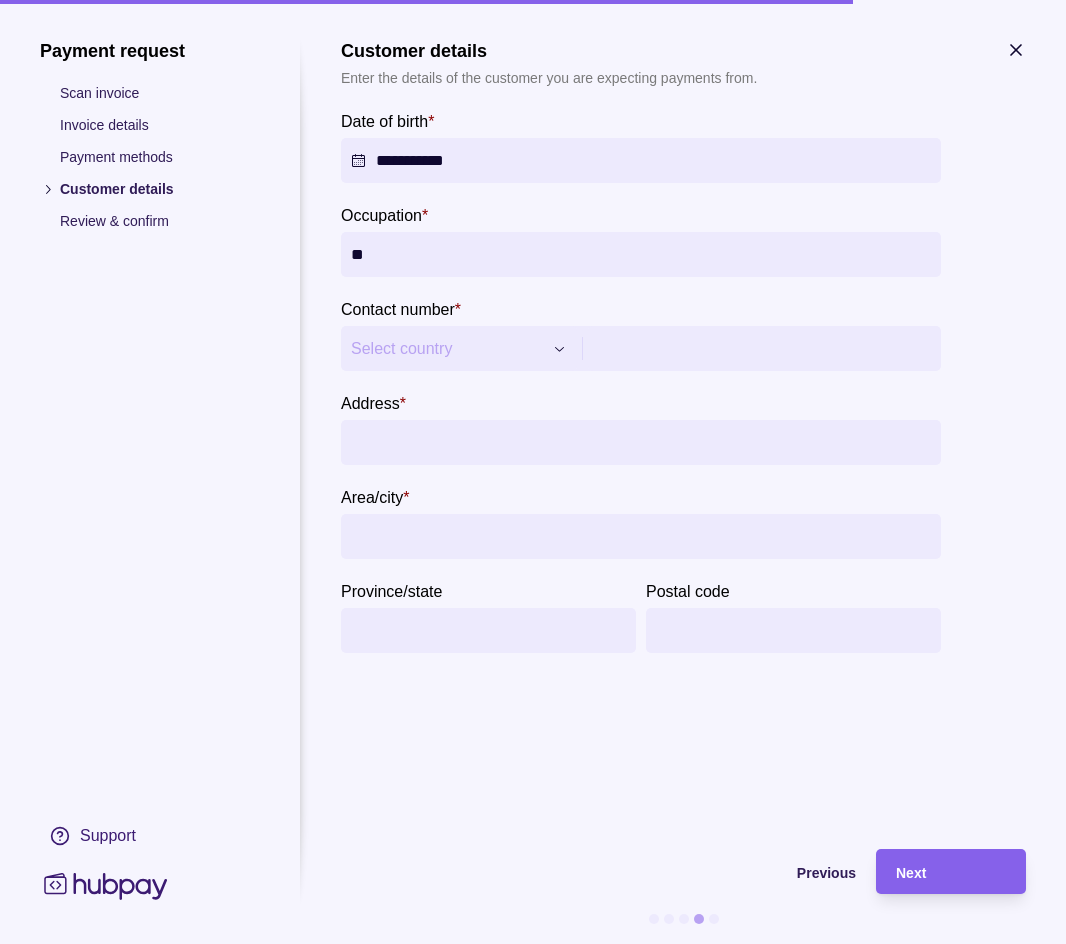 type on "**" 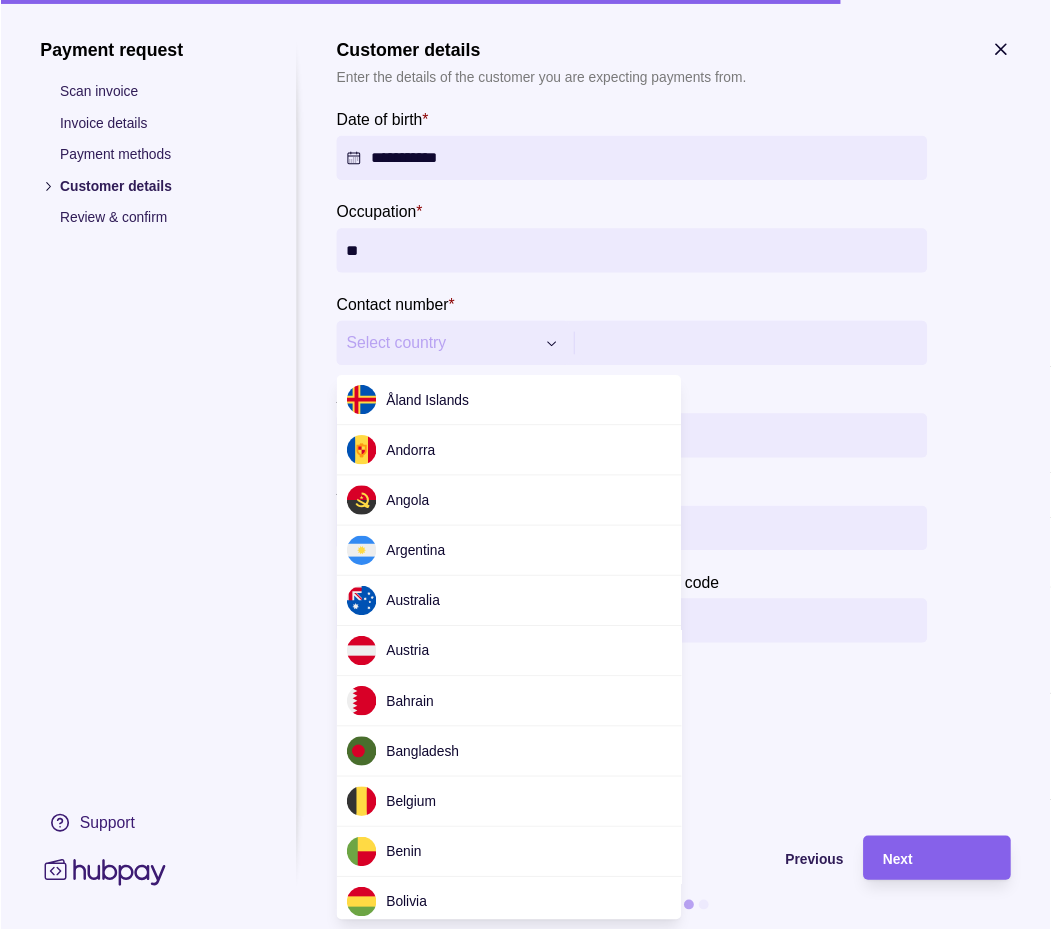scroll, scrollTop: 5869, scrollLeft: 0, axis: vertical 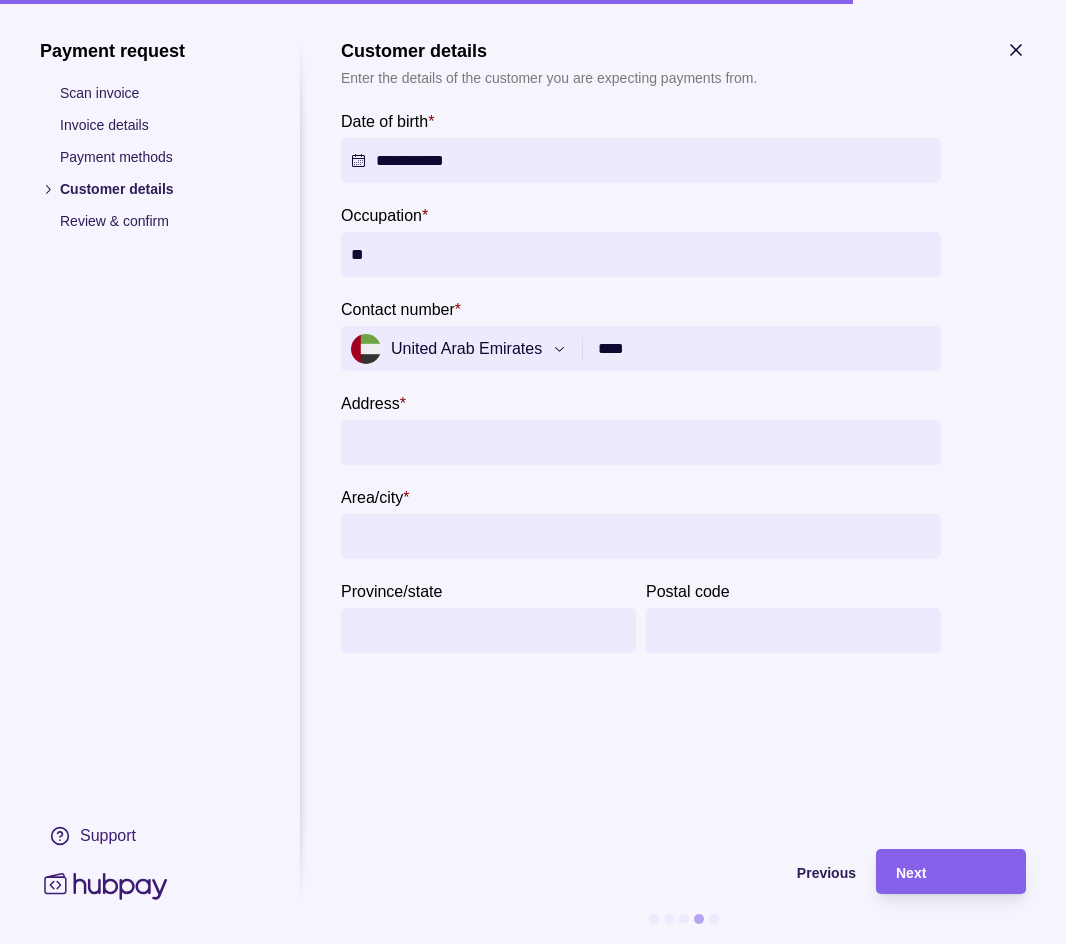 click on "****" at bounding box center (764, 348) 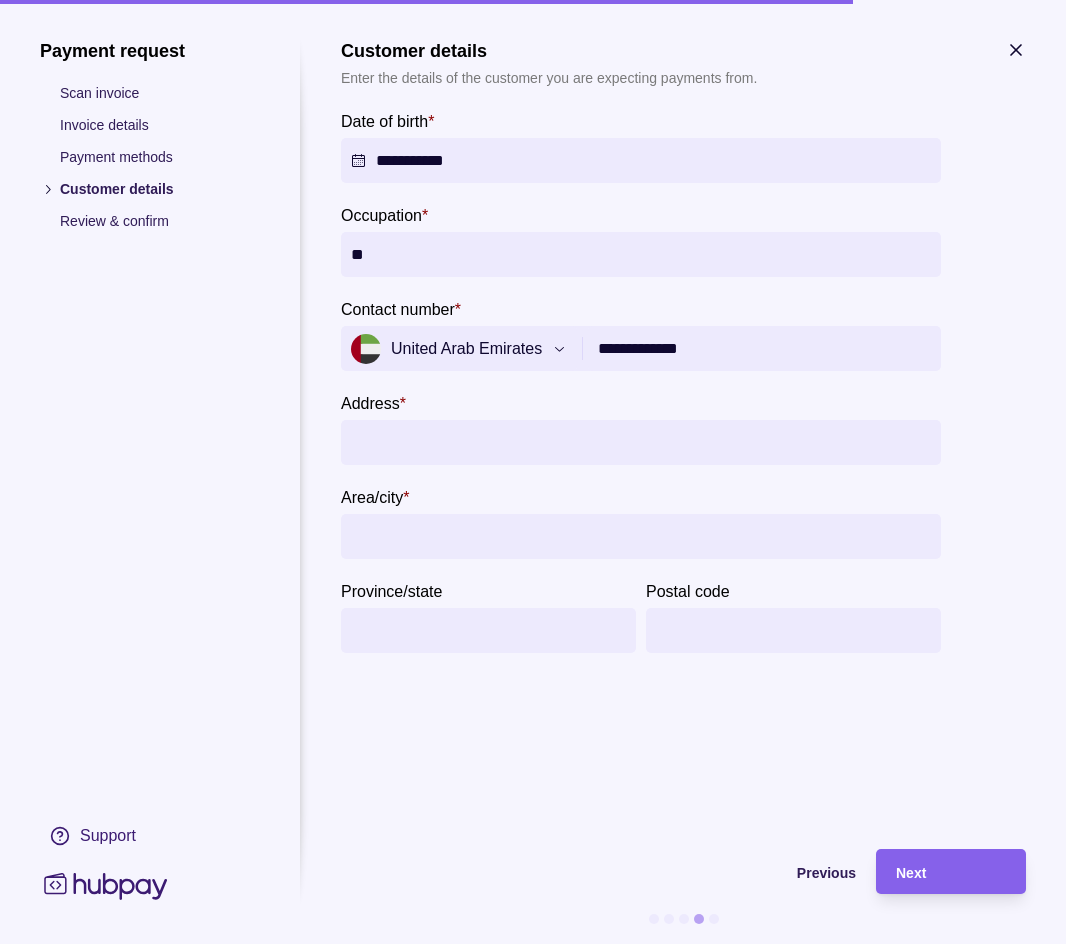 type on "**********" 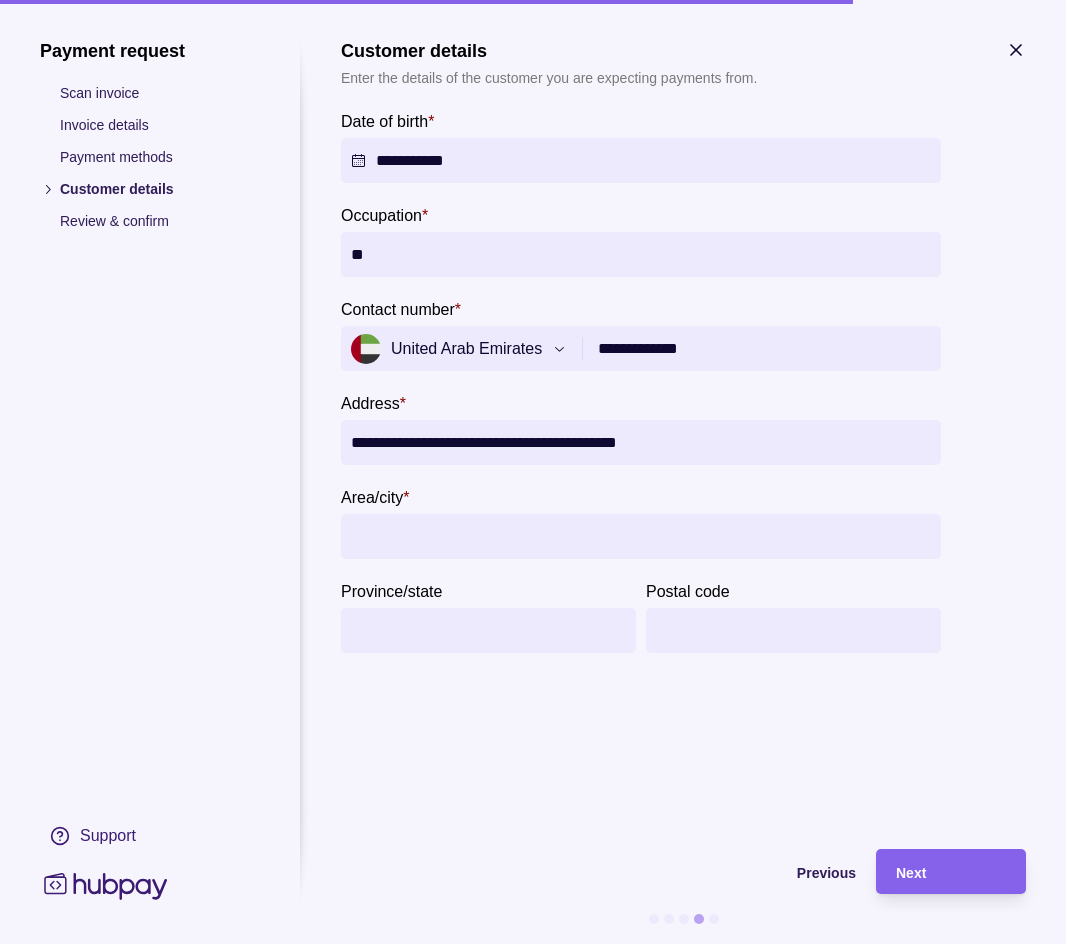 type on "**********" 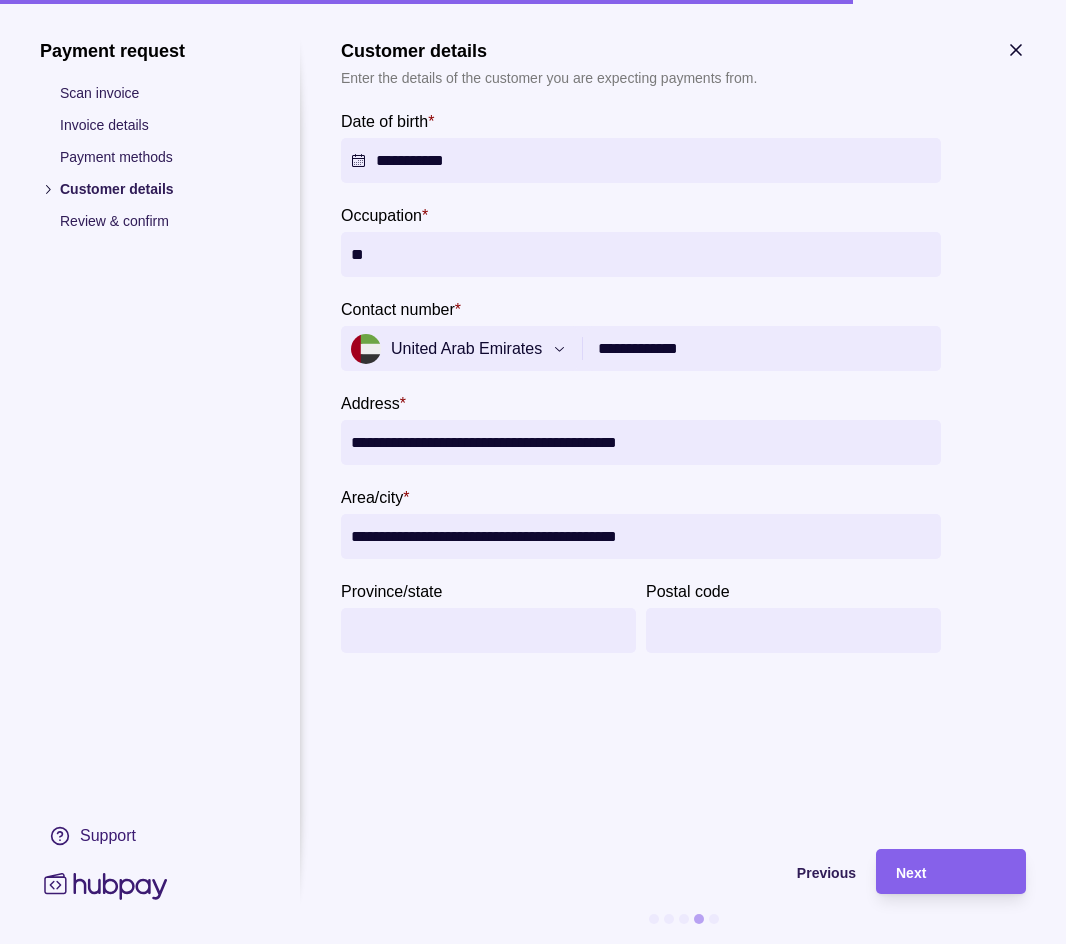 drag, startPoint x: 610, startPoint y: 530, endPoint x: 349, endPoint y: 536, distance: 261.06897 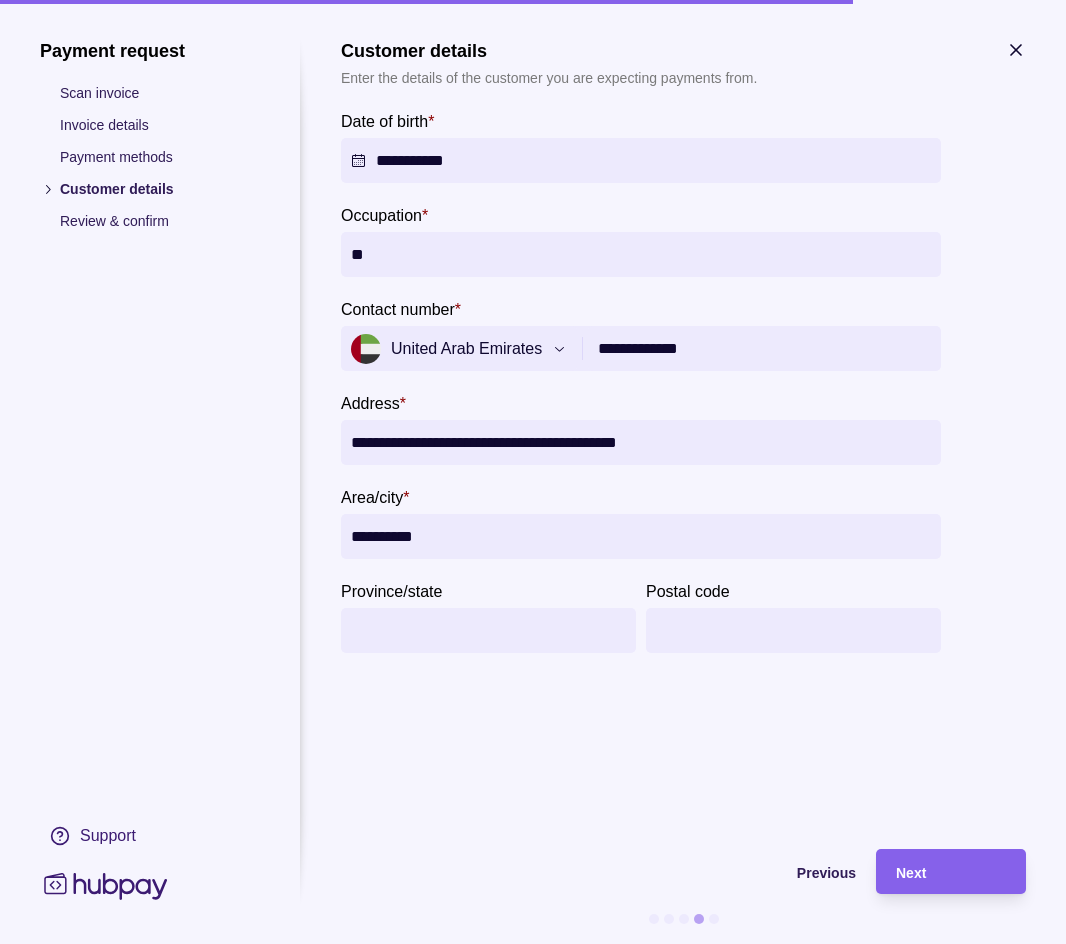 type on "**********" 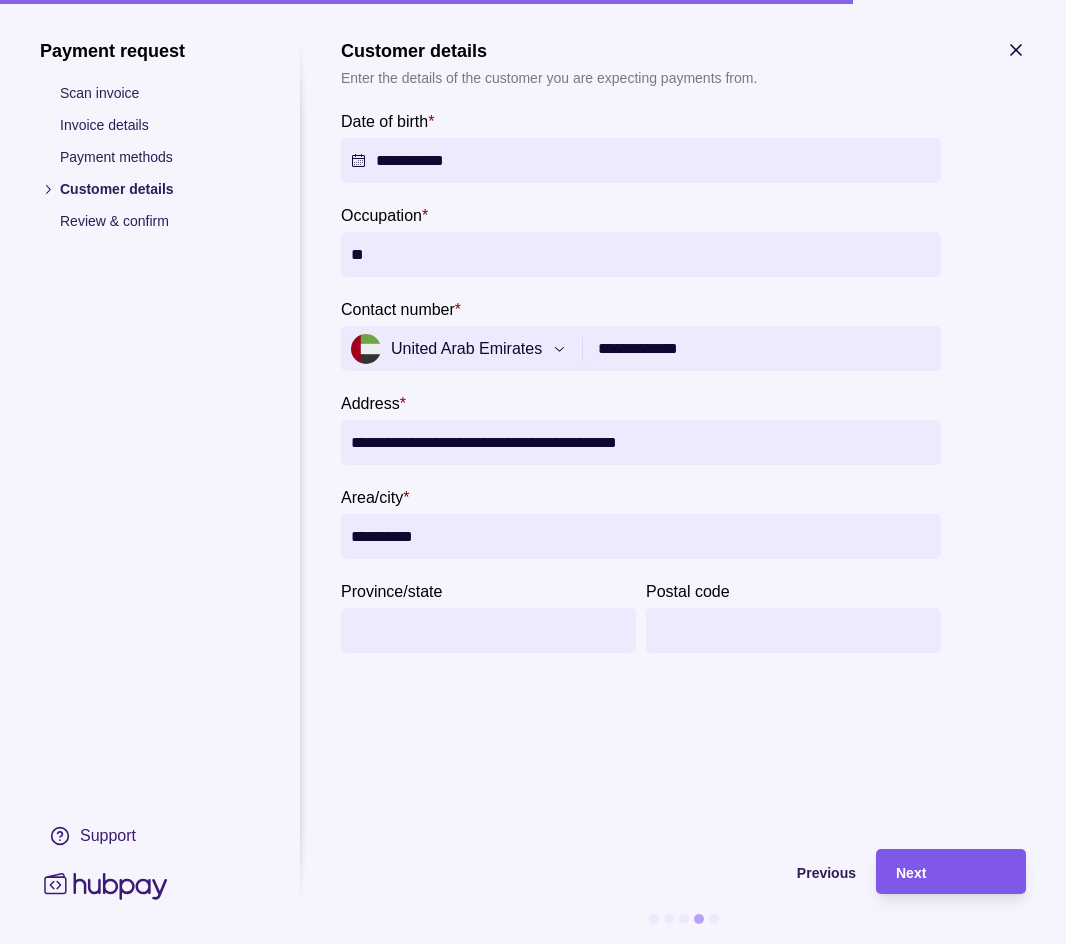 click on "Next" at bounding box center [951, 872] 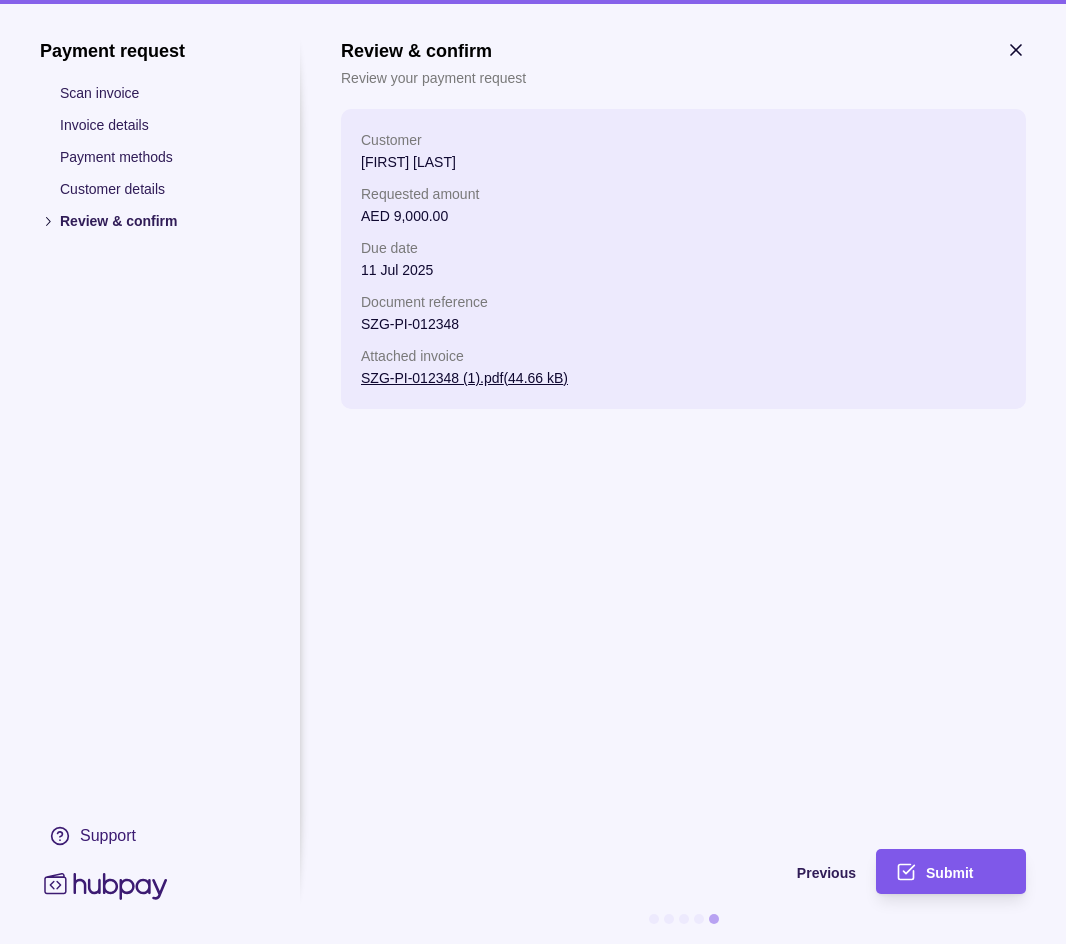 click on "Submit" at bounding box center [966, 872] 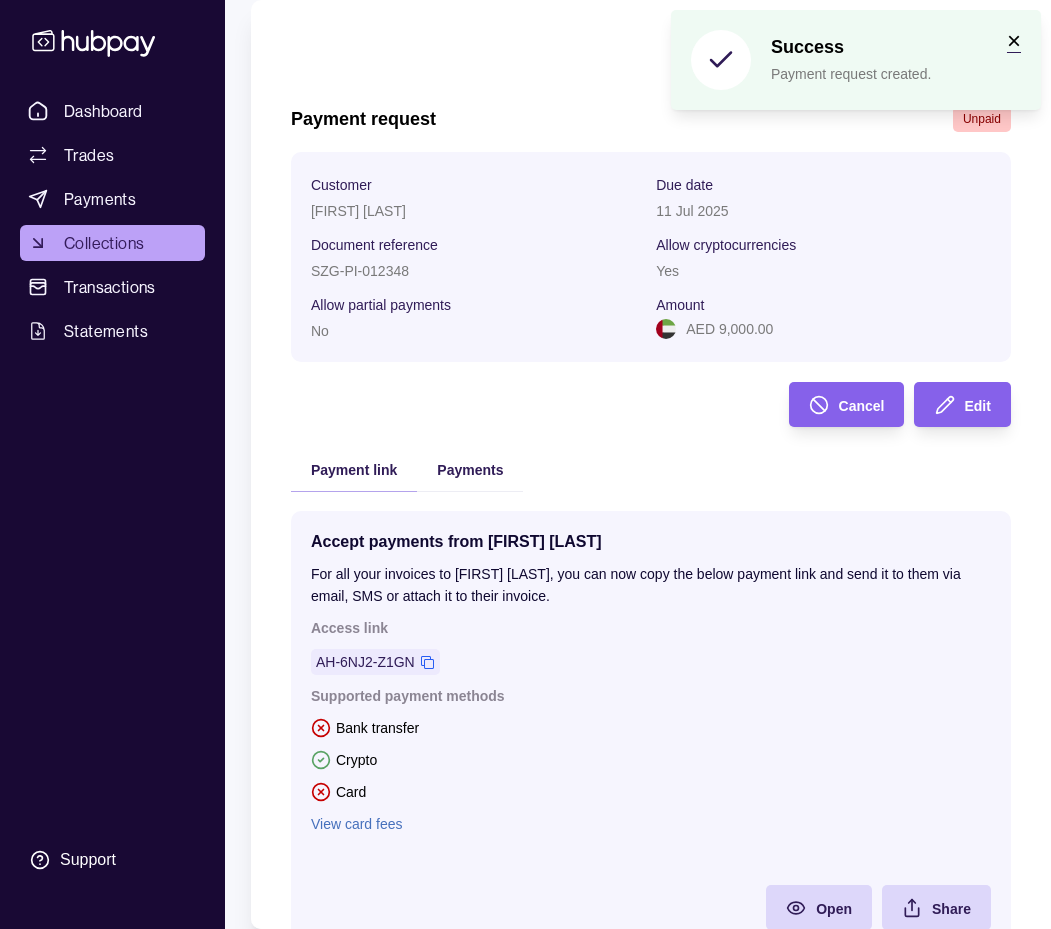 click on "×" at bounding box center (1014, 40) 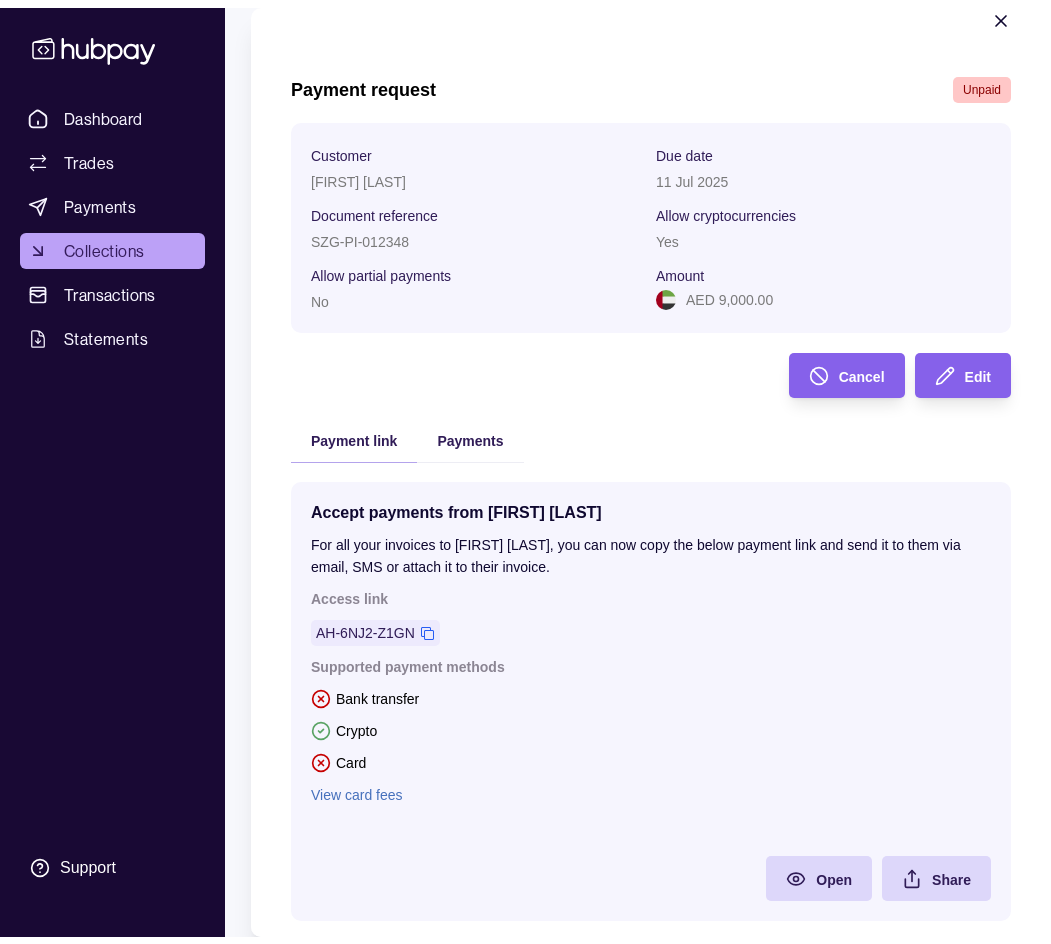 scroll, scrollTop: 0, scrollLeft: 0, axis: both 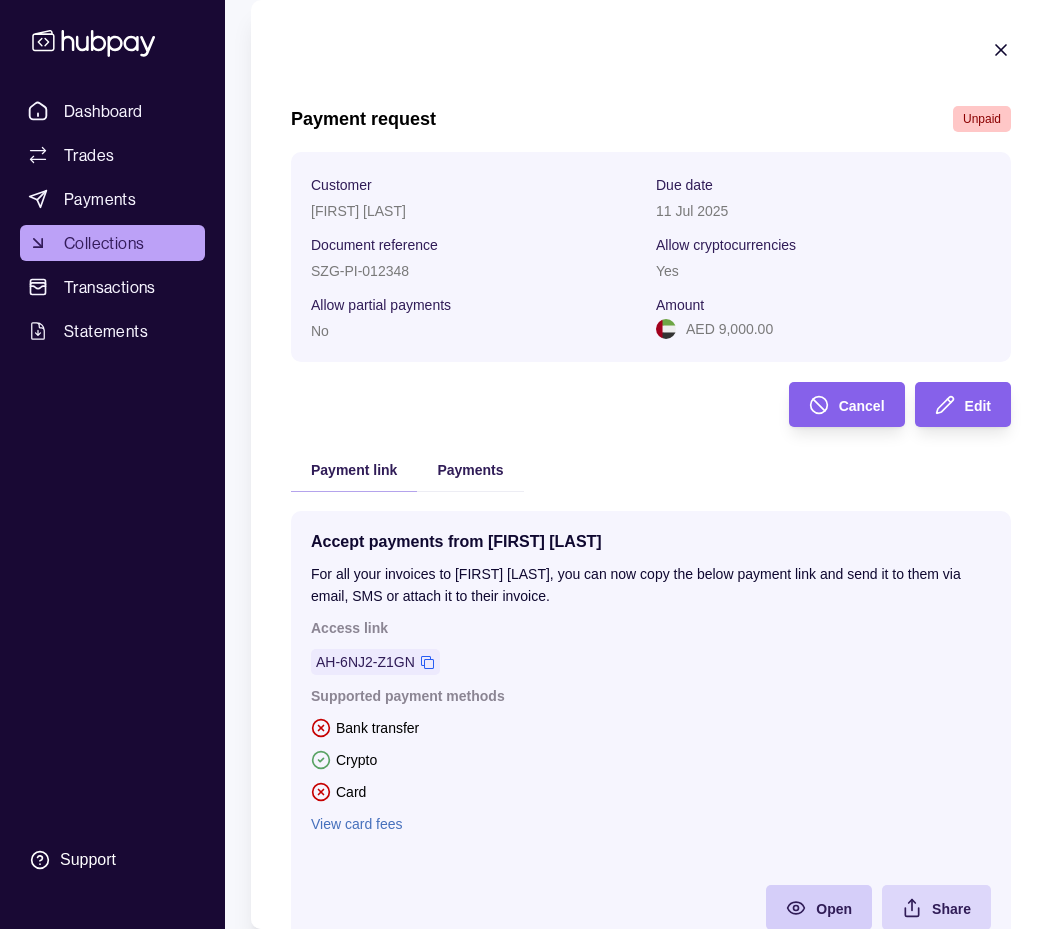 click on "Open" at bounding box center (834, 909) 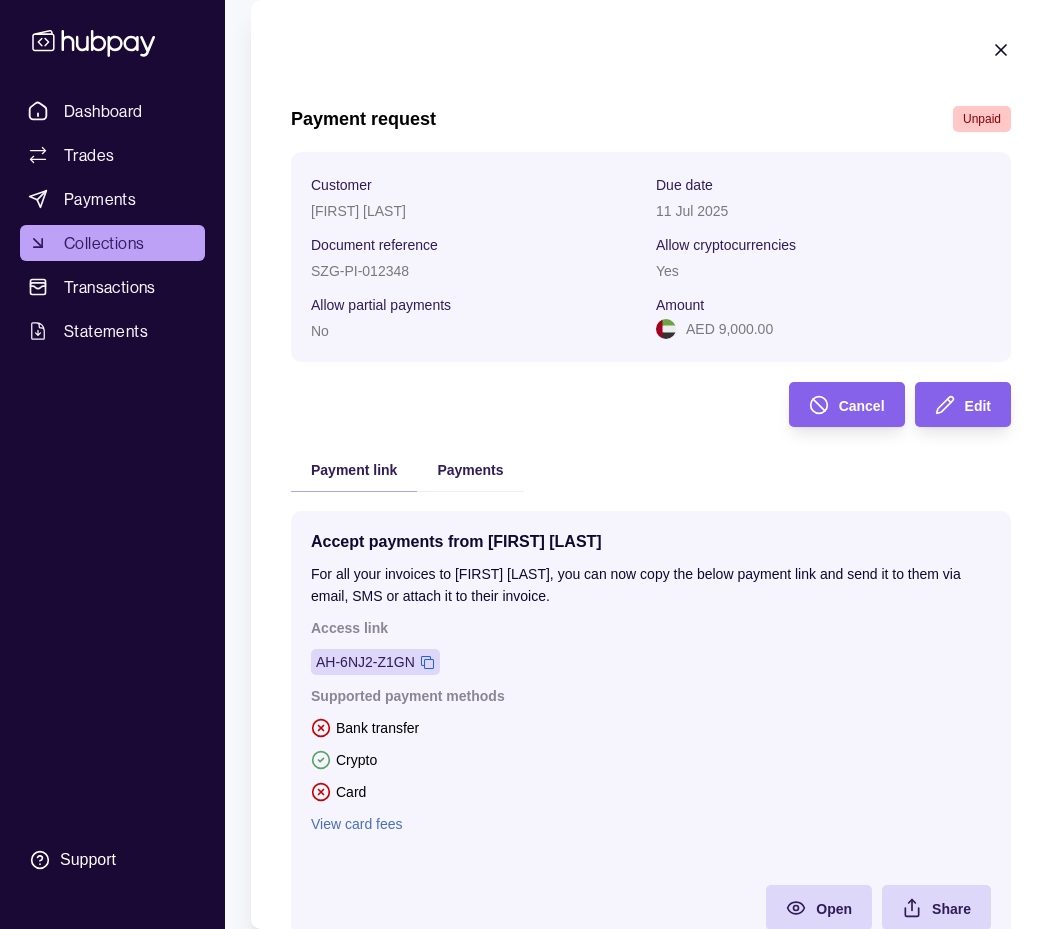 click 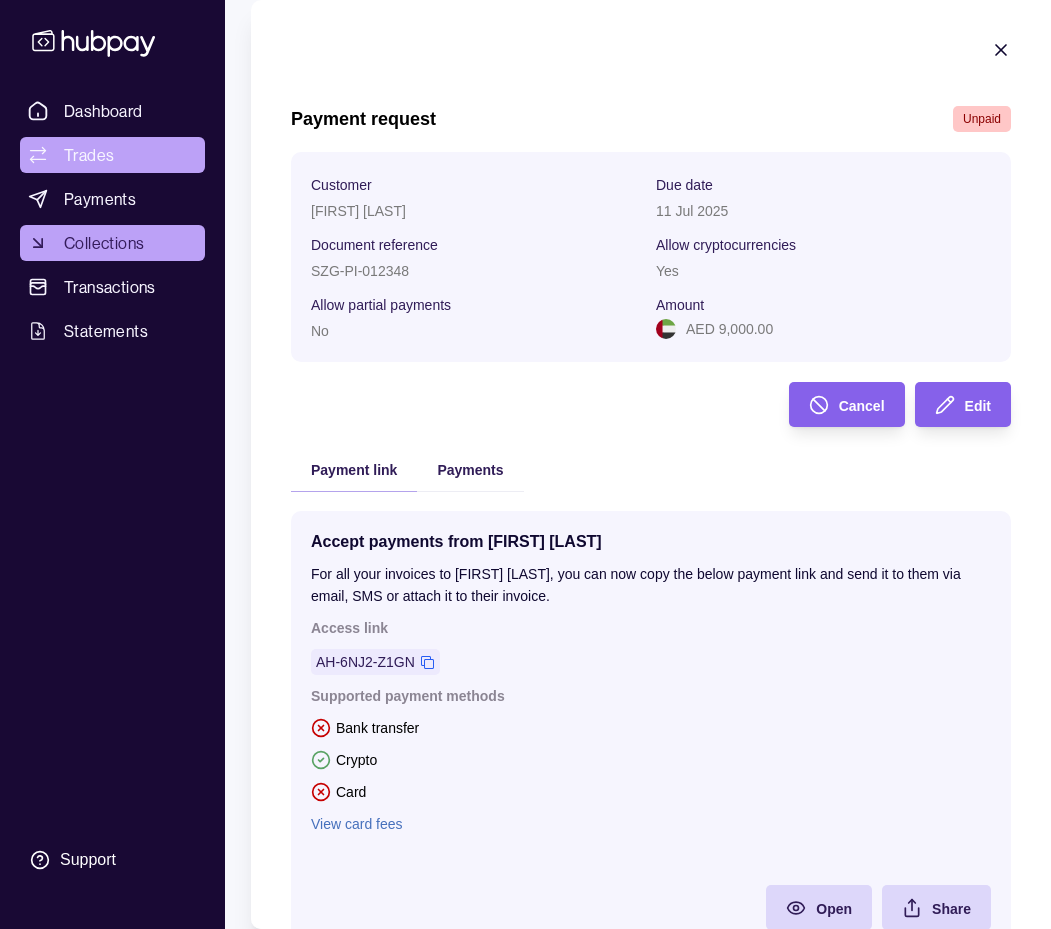 click on "Dashboard Trades Payments Collections Transactions Statements Support S Hello,  [FIRST]   S Z G CORPORATE SERVICES LLC Account Terms and conditions Privacy policy Sign out Collections Payment requests Customers Add new Customer Due date Document reference Amount Status [MONTH] [DAY] [YEAR] [FIRST] [LAST] [MONTH] [DAY] [YEAR]SZG-PI-012348 AED 9,000.00 Unpaid [MONTH] [DAY] [YEAR] [FIRST] [LAST] [MONTH] [DAY] [YEAR]SZG-PI-012340 AED 30,750.00 Unpaid [MONTH] [DAY] [YEAR] [FIRST] [LAST] [MONTH] [DAY] [YEAR]SZG-PI-012097 AED 16,900.00 Paid [FIRST] [LAST] [MONTH] [DAY] [YEAR]Test link AED 5,332.00 Part paid [FIRST] [LAST] – inv AED 1,500.00 Part paid Collections | Hubpay Payment request Unpaid Customer [FIRST] [LAST] Due date [MONTH] [DAY] [YEAR] Document reference SZG-PI-012348 Allow cryptocurrencies Yes Allow partial payments No Amount AED 9,000.00 Cancel Edit Payment link Payments Accept payments from [FIRST] [LAST] For all your invoices to [FIRST] [LAST], you can now copy the below payment link and send it to them via email, SMS or attach it to their invoice.   Access link Card" at bounding box center [525, 493] 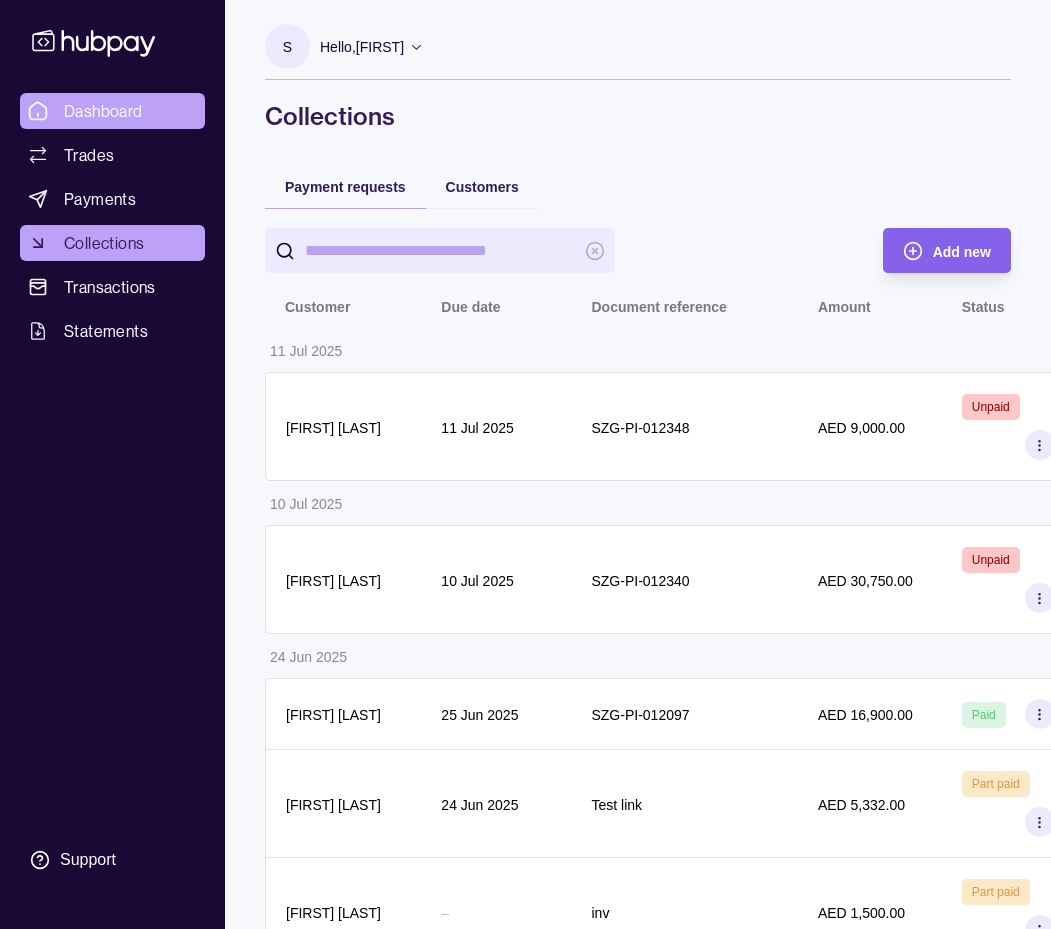 click on "Dashboard" at bounding box center (103, 111) 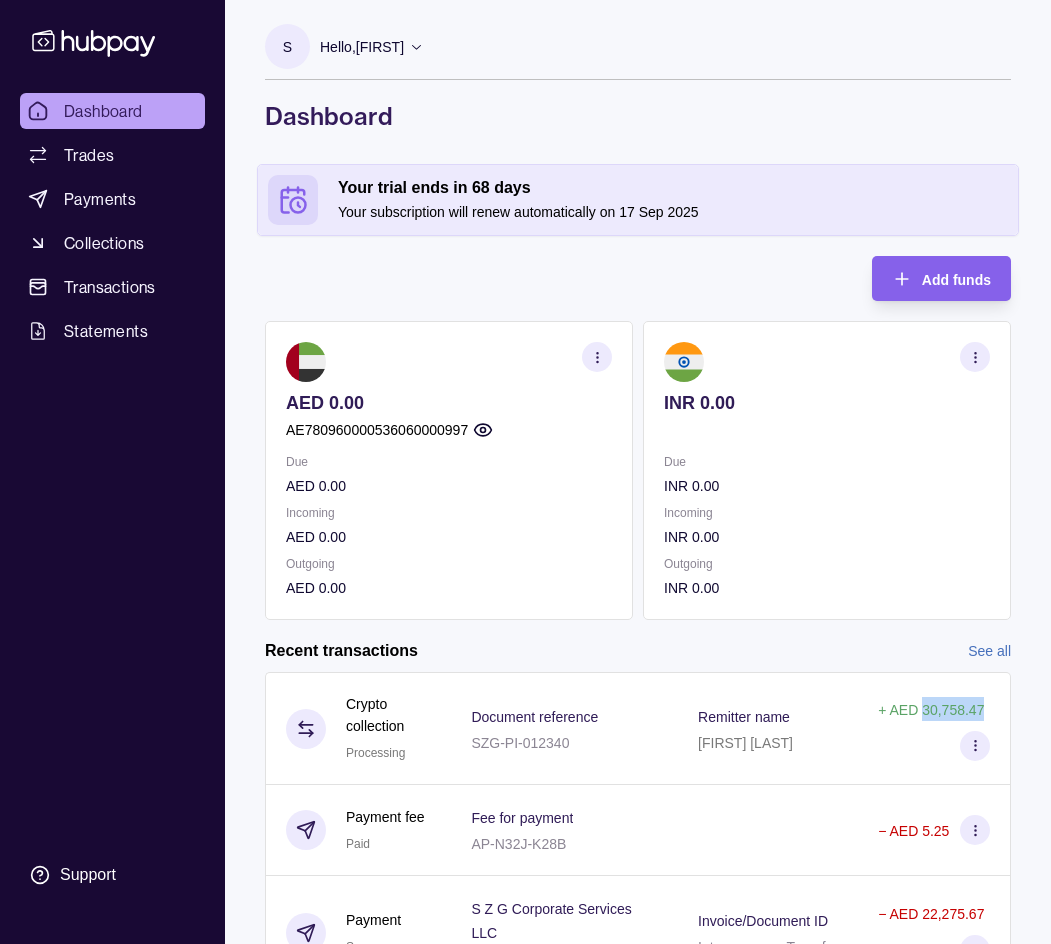 drag, startPoint x: 921, startPoint y: 709, endPoint x: 996, endPoint y: 707, distance: 75.026665 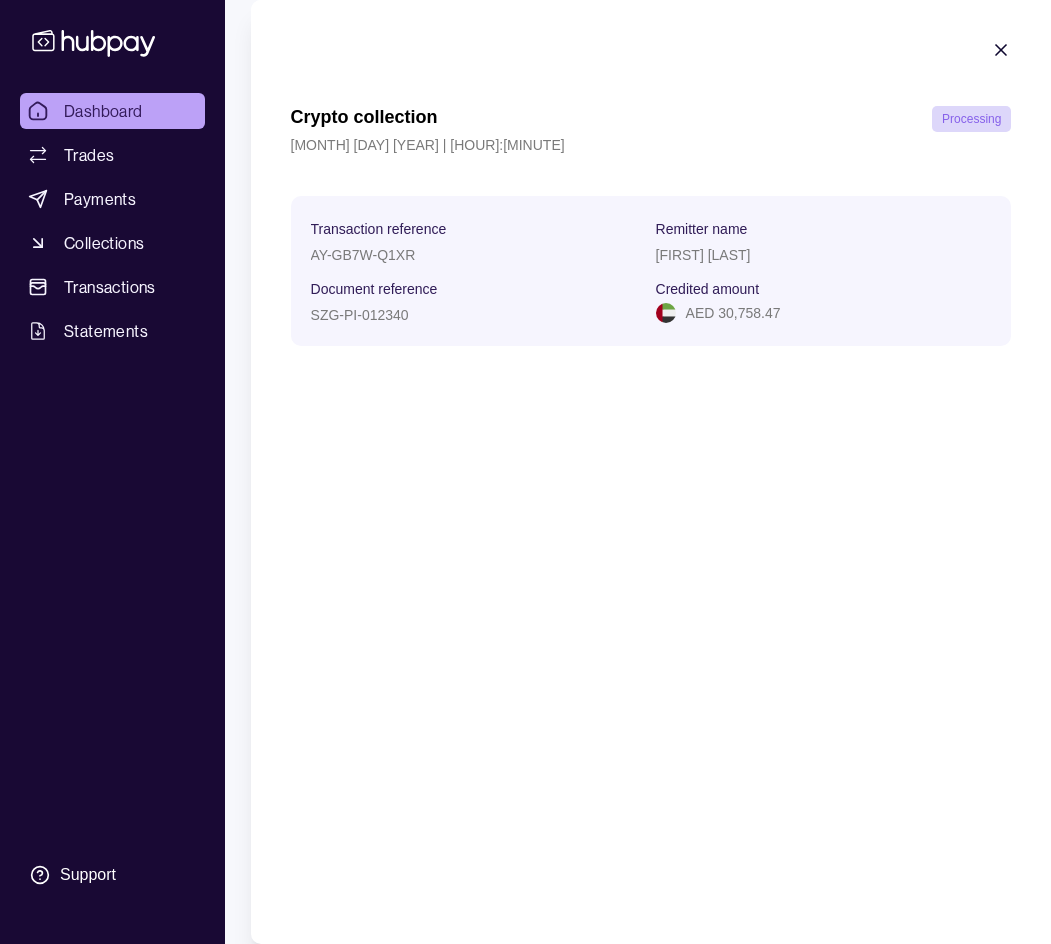 click 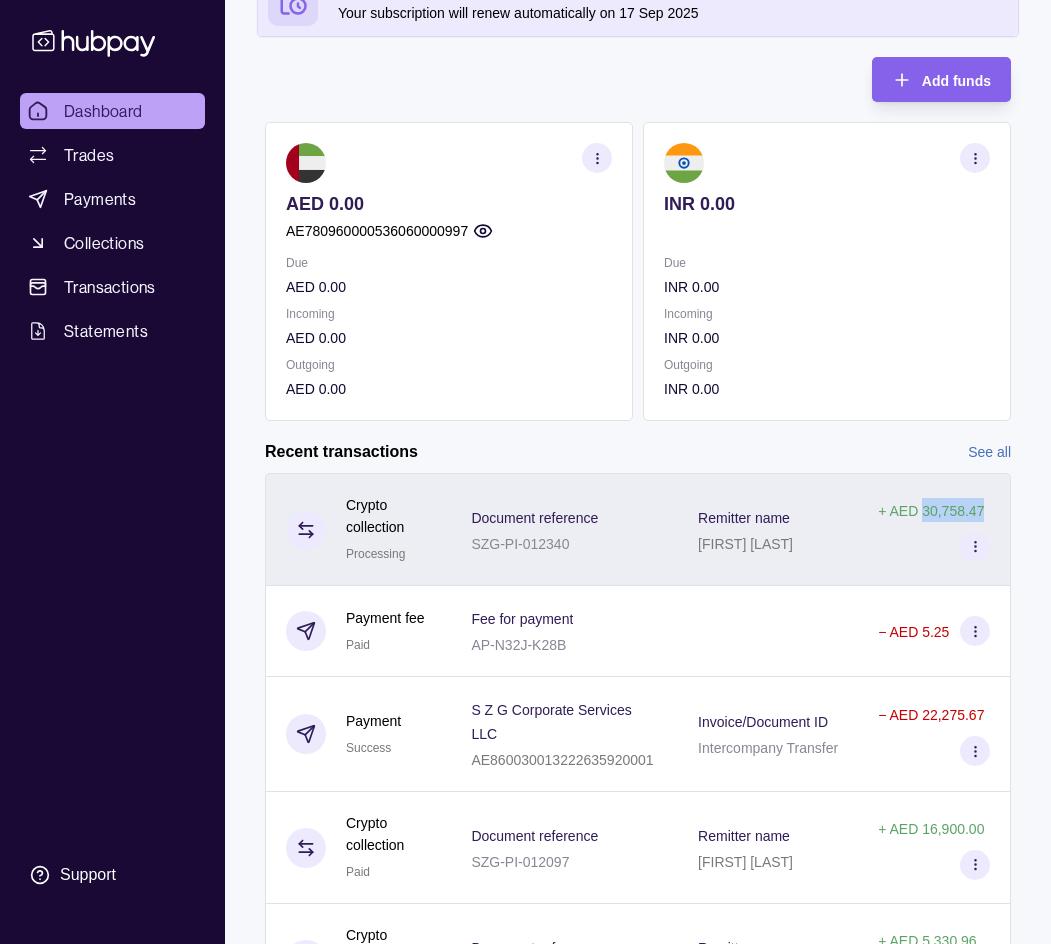 scroll, scrollTop: 200, scrollLeft: 0, axis: vertical 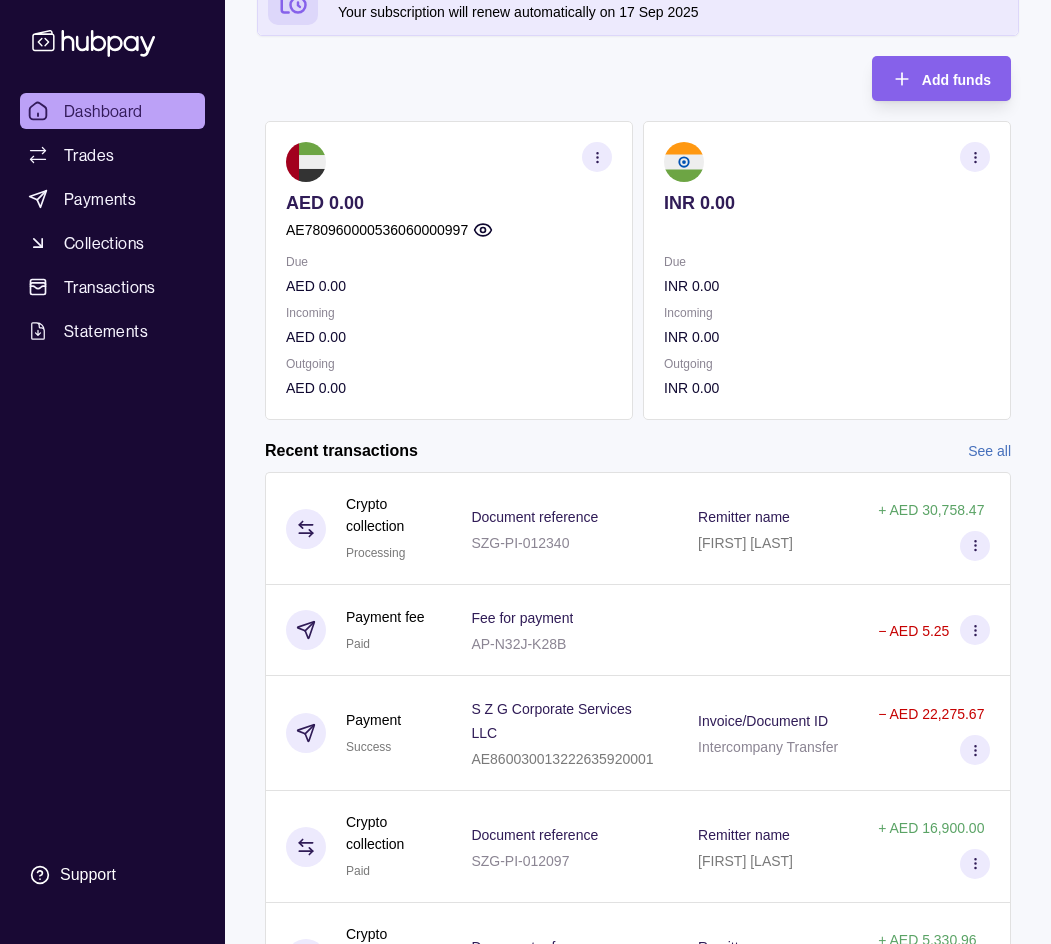 click on "Recent transactions See all" at bounding box center (638, 451) 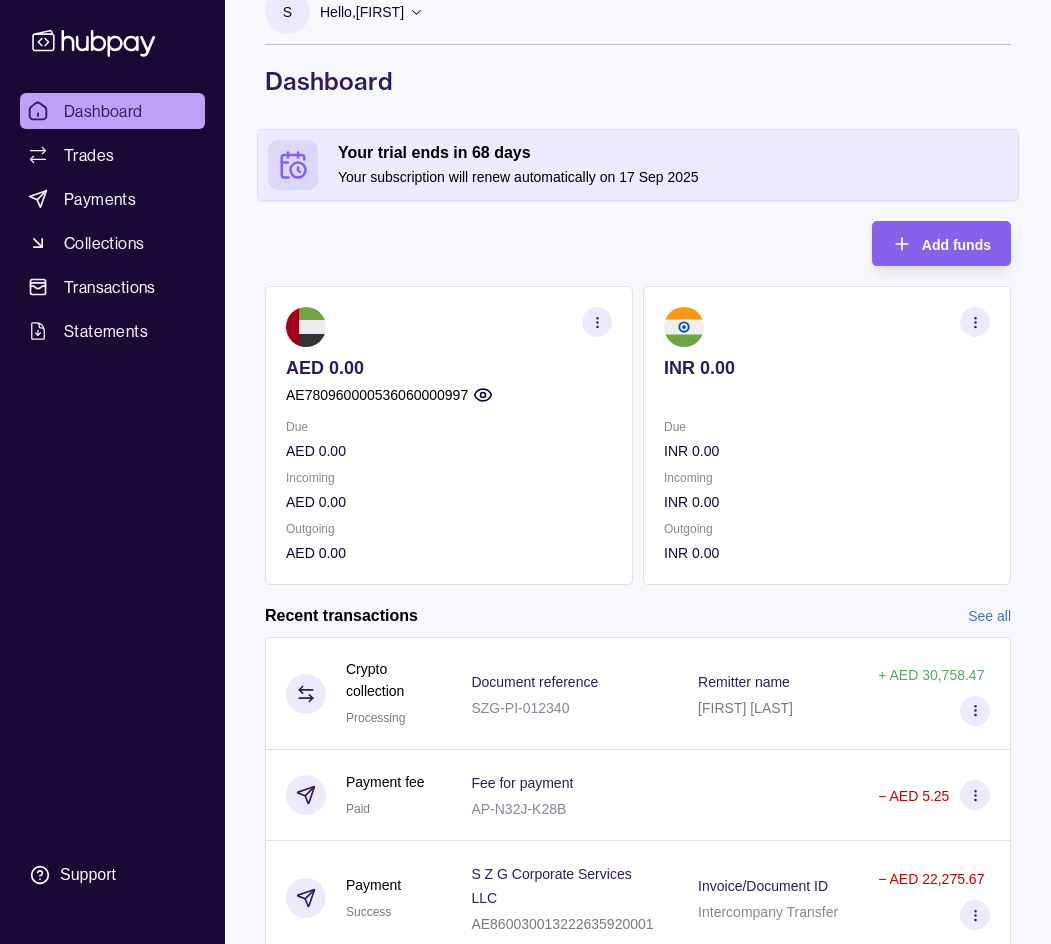 scroll, scrollTop: 0, scrollLeft: 0, axis: both 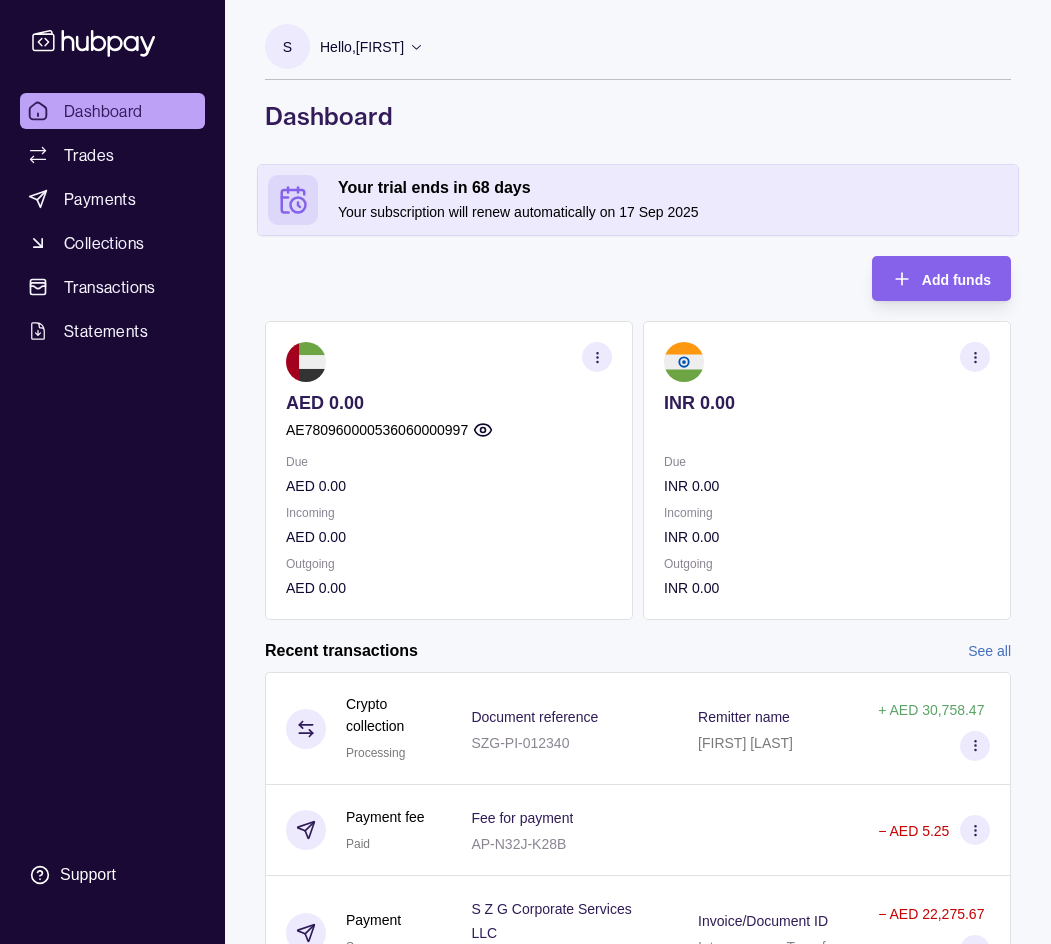 click 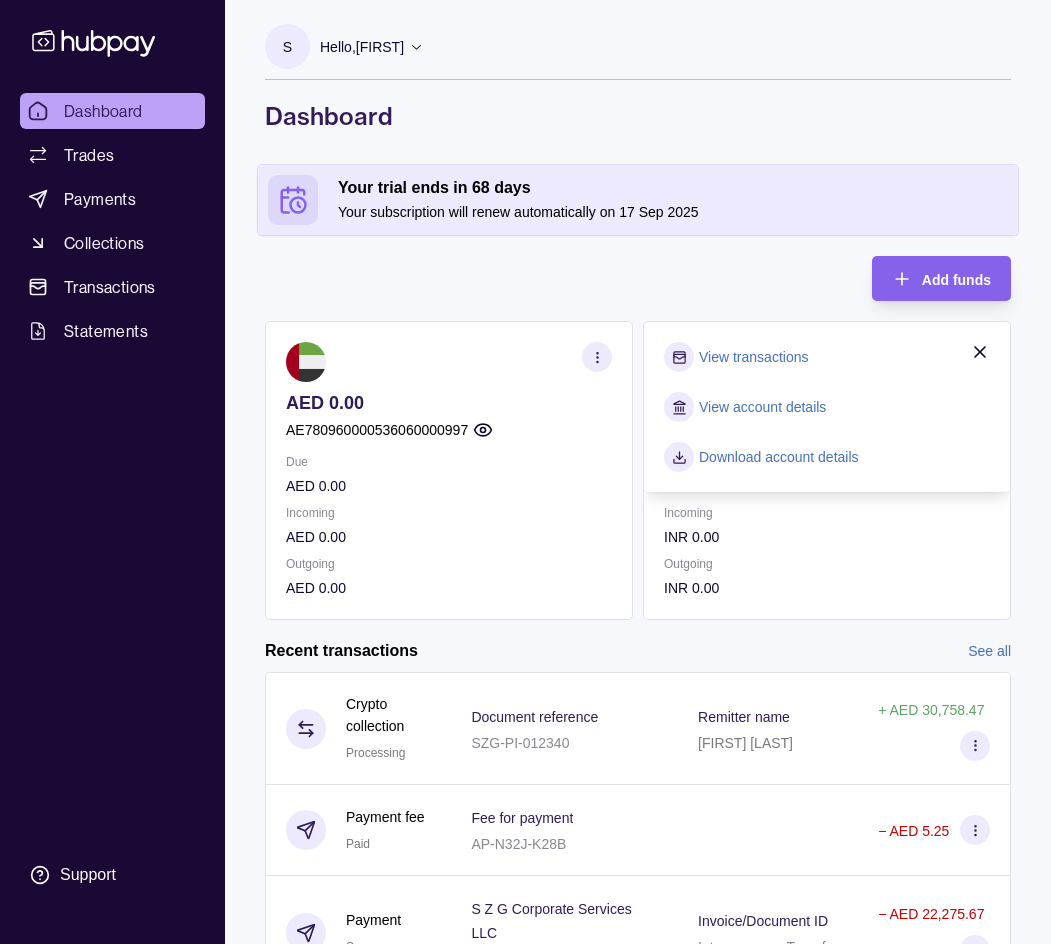 click 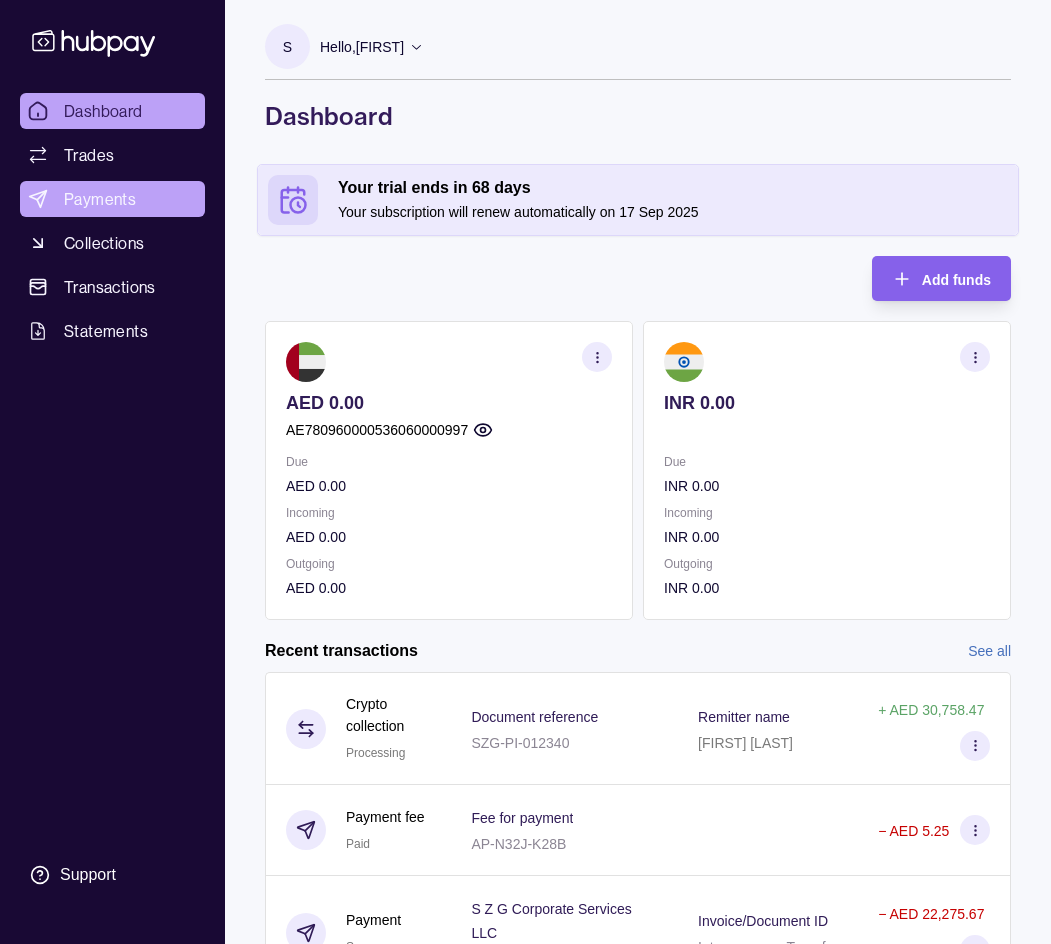 click on "Payments" at bounding box center (100, 199) 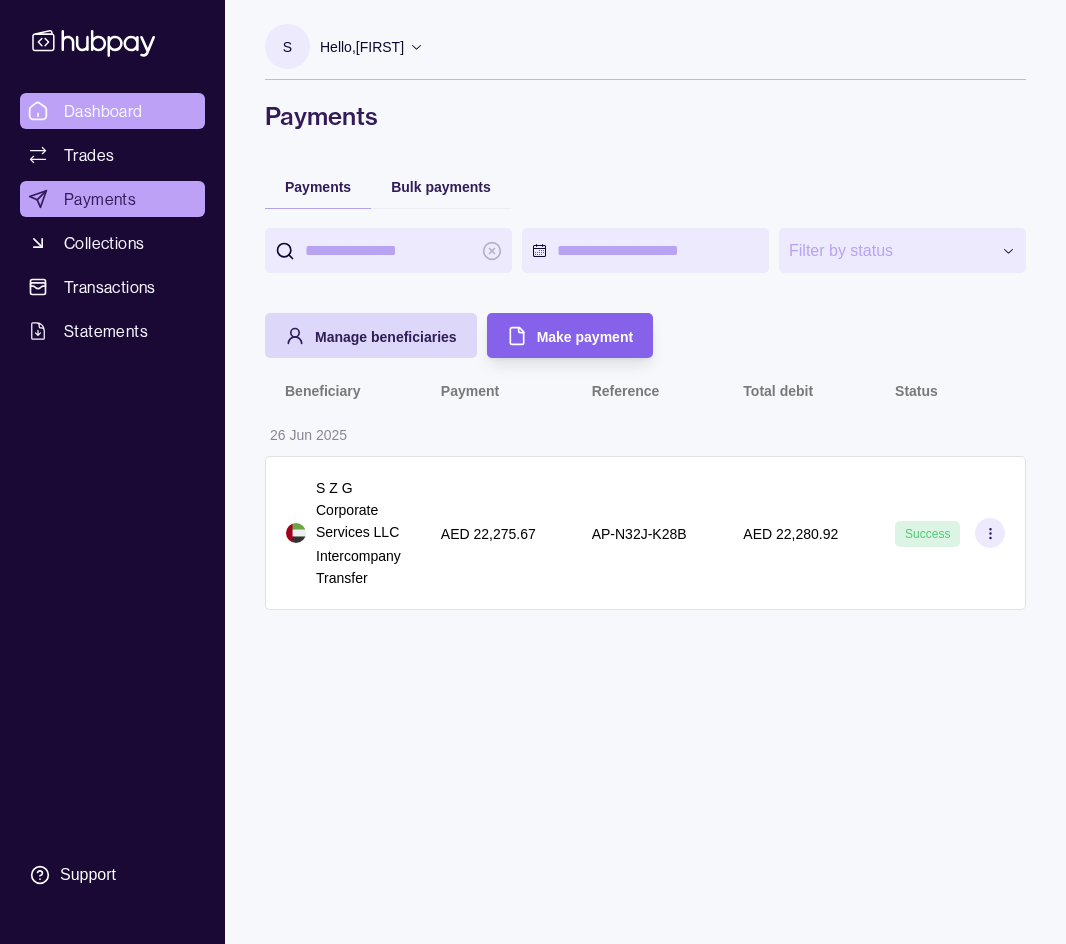 click on "Dashboard" at bounding box center [103, 111] 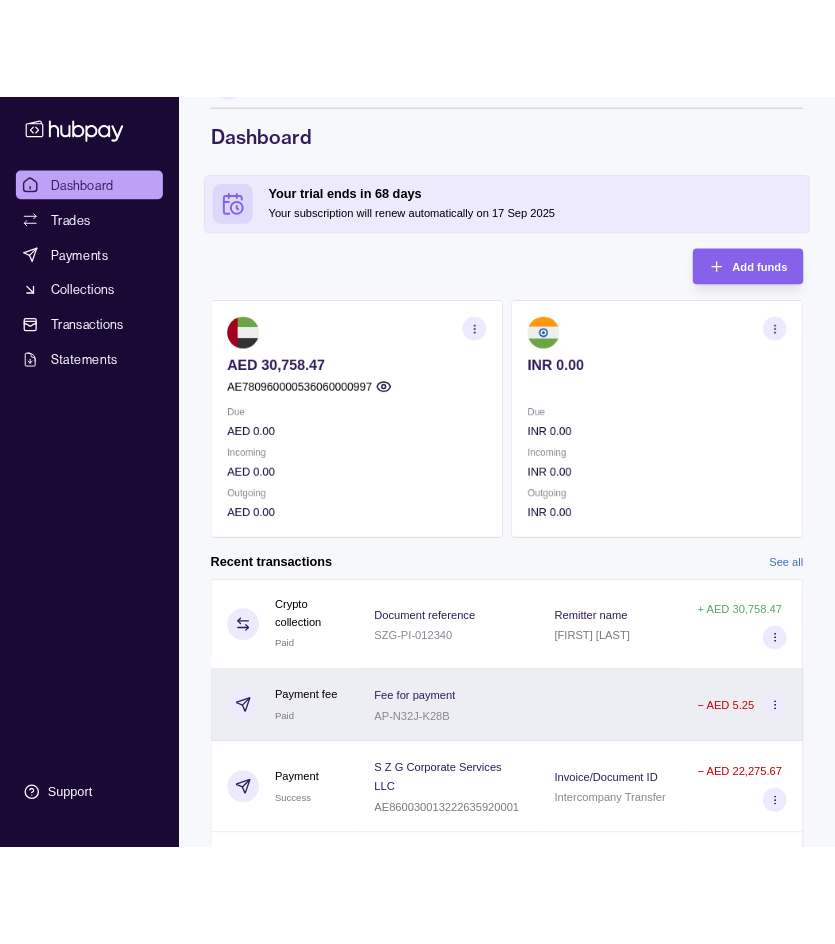 scroll, scrollTop: 100, scrollLeft: 0, axis: vertical 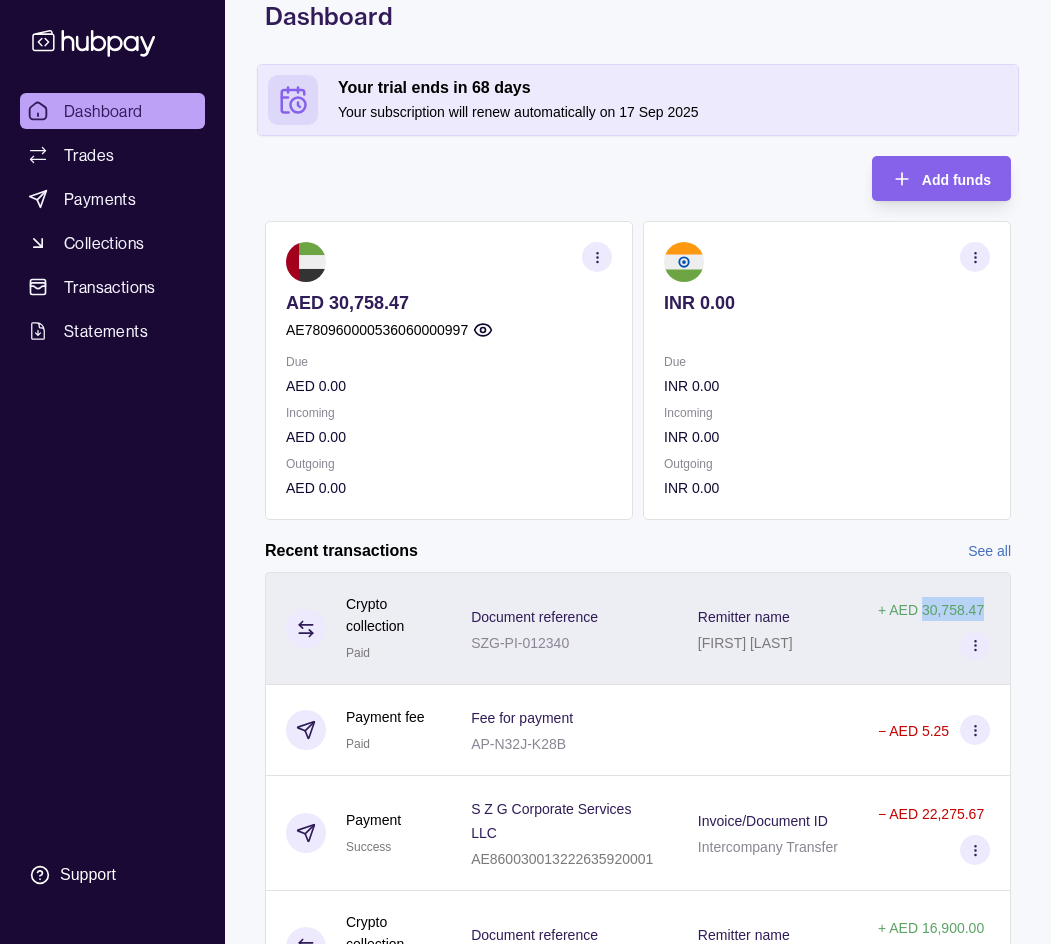copy on "30,758.47" 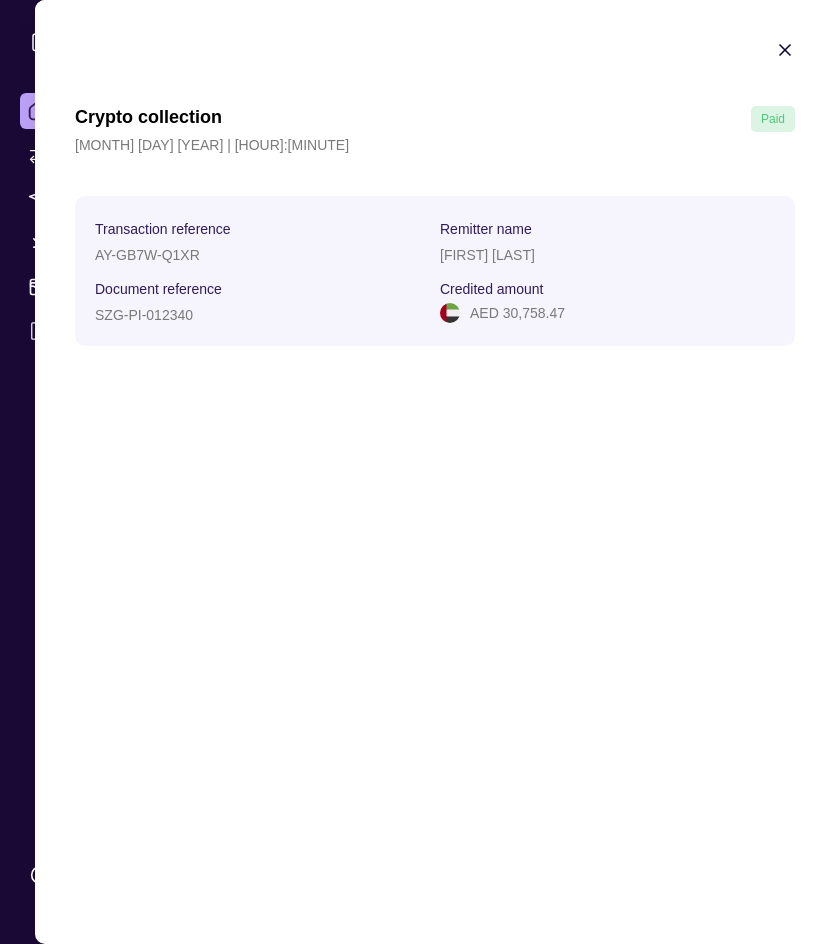 scroll, scrollTop: 81, scrollLeft: 0, axis: vertical 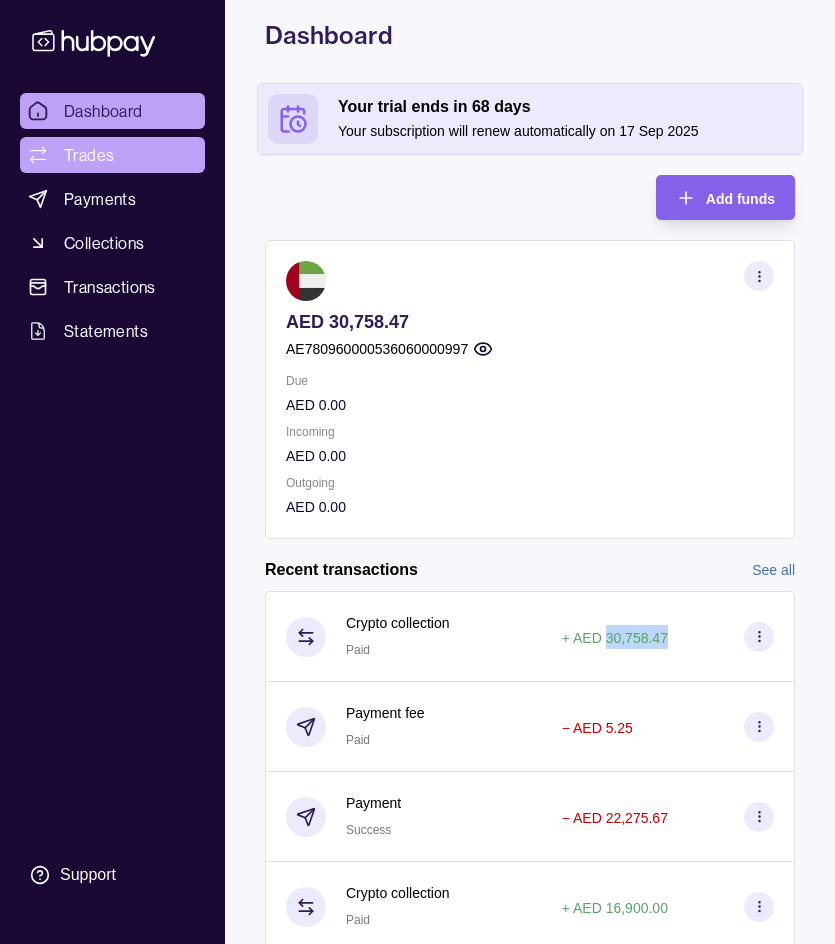 click on "Trades" at bounding box center [89, 155] 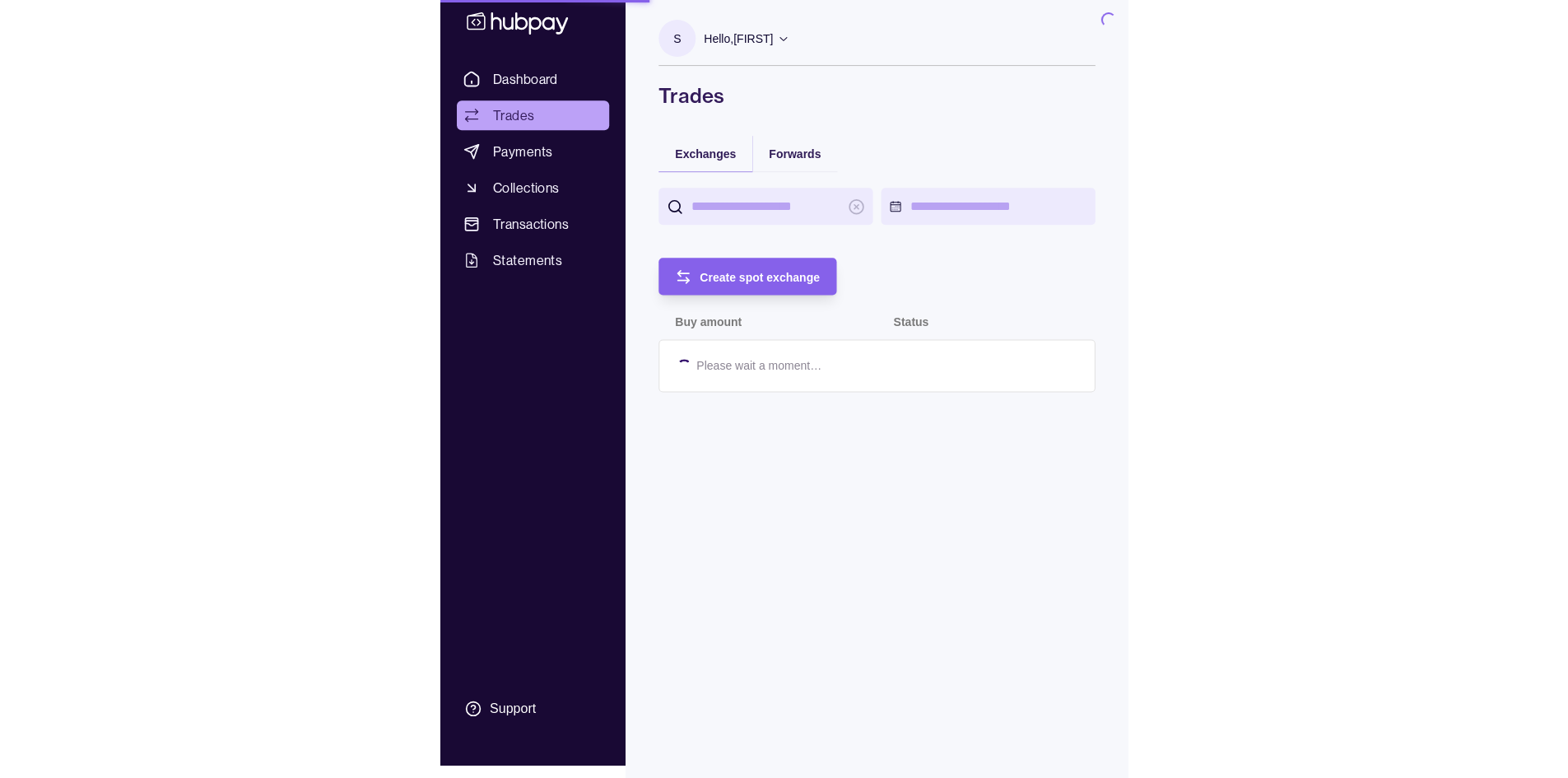 scroll, scrollTop: 0, scrollLeft: 0, axis: both 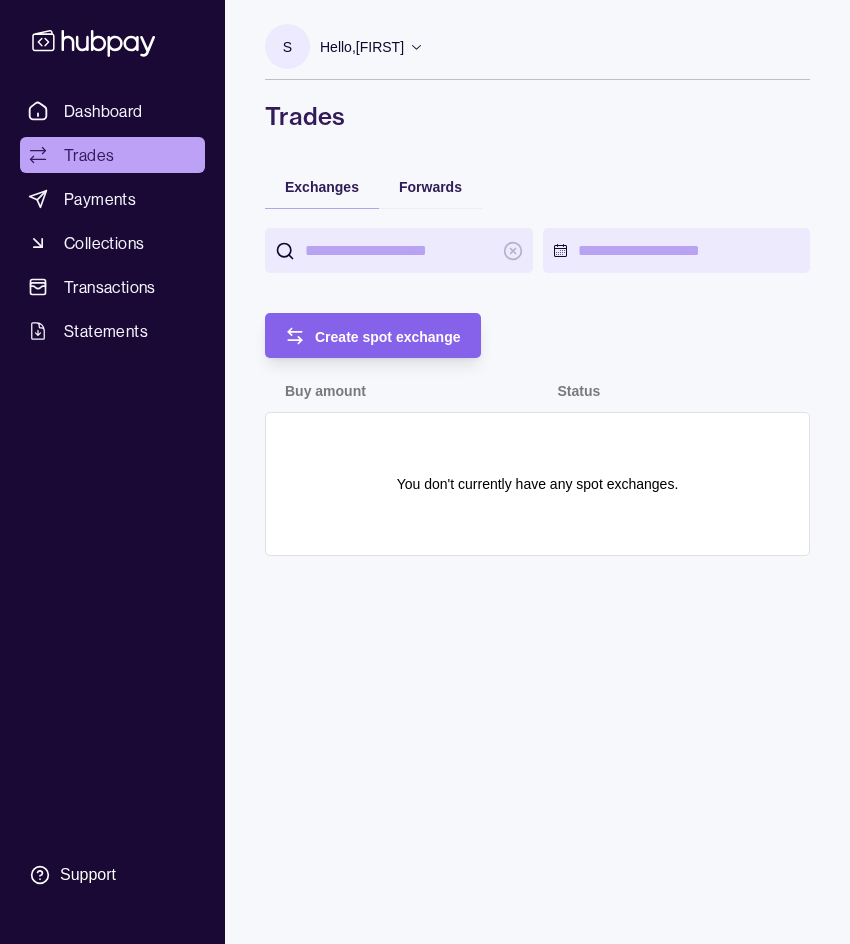 click on "Payments" at bounding box center [100, 199] 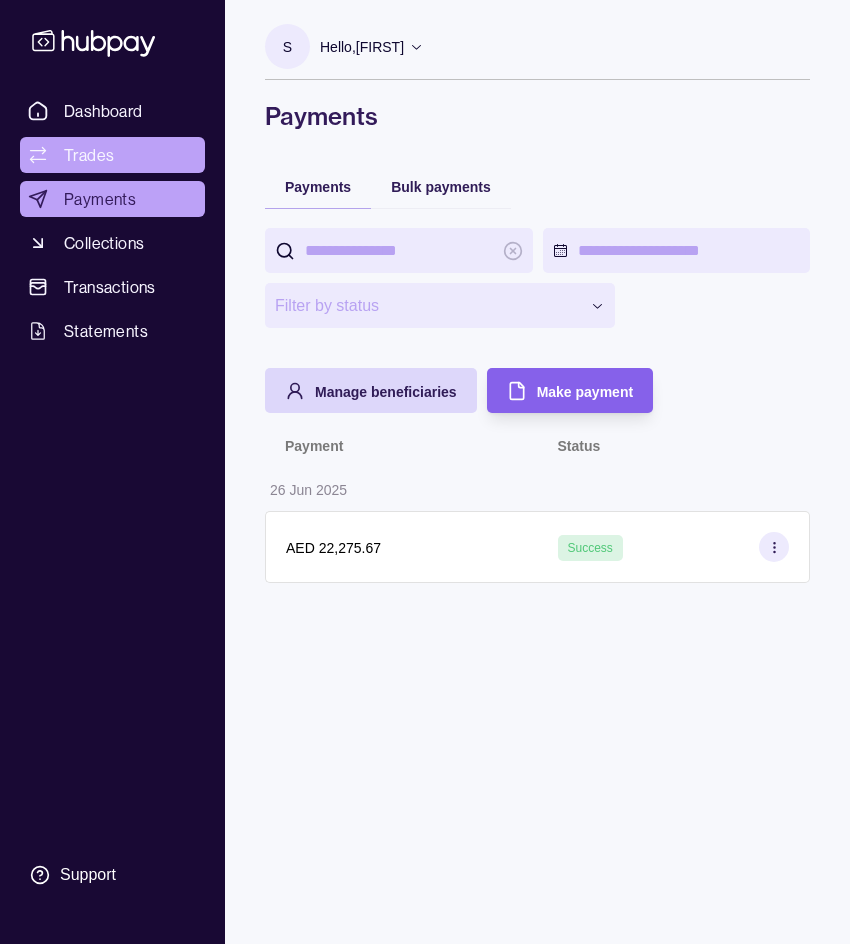 click on "Trades" at bounding box center (112, 155) 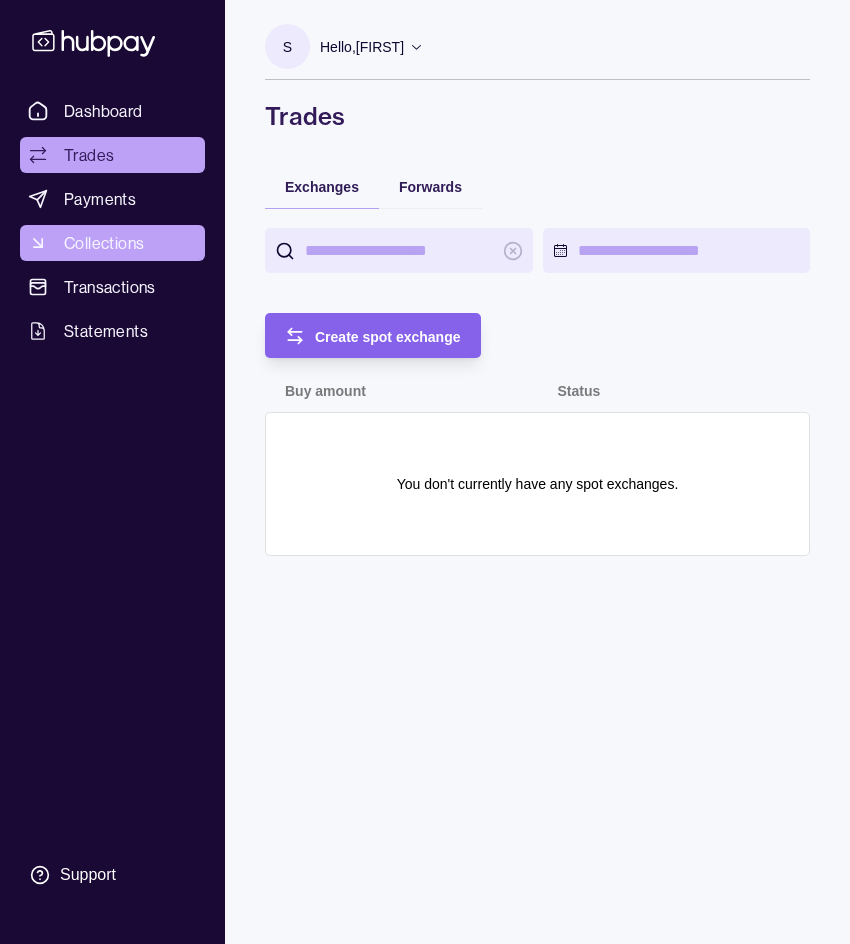 click on "Collections" at bounding box center [104, 243] 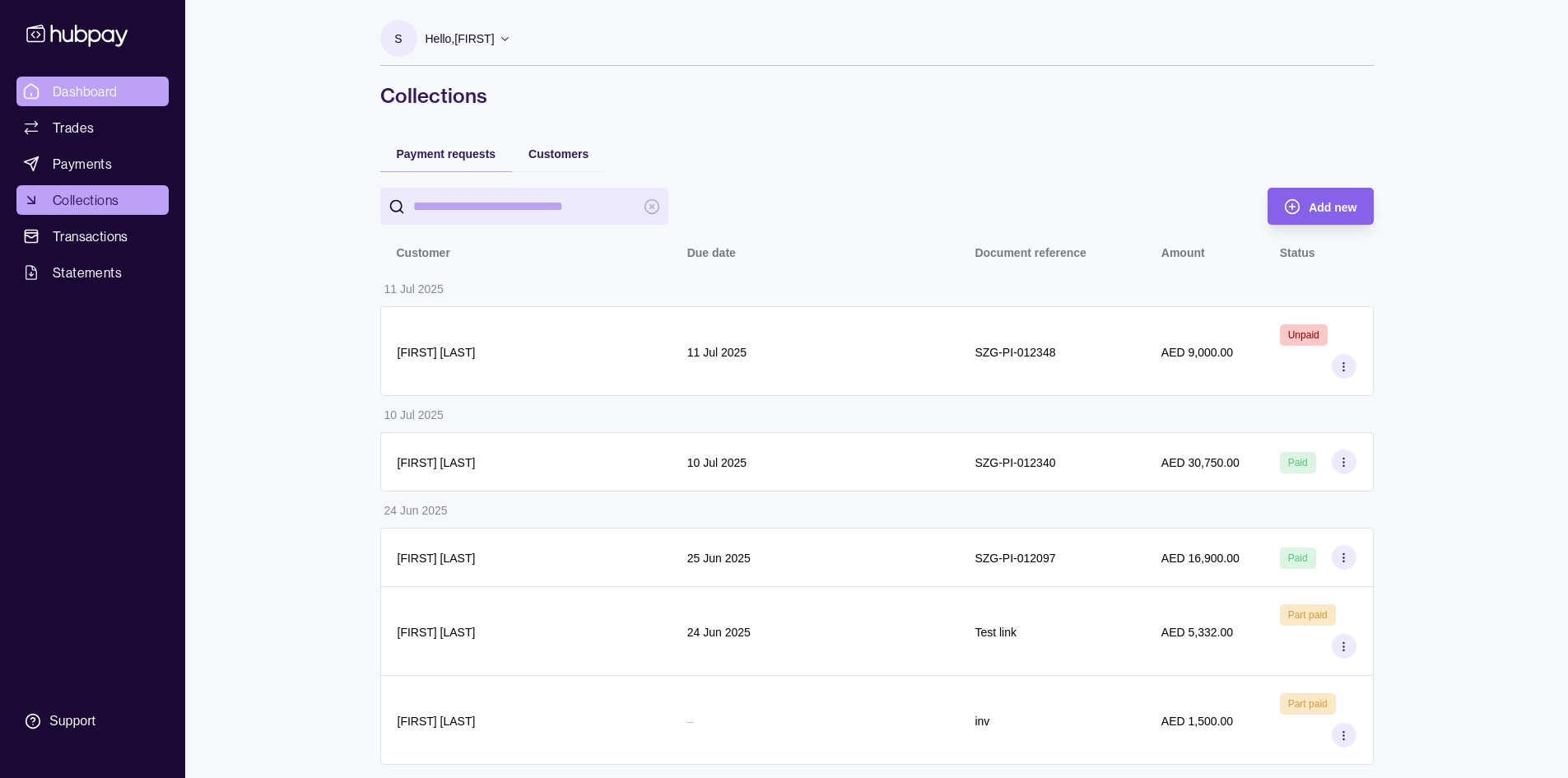 click on "Dashboard" at bounding box center (85, 91) 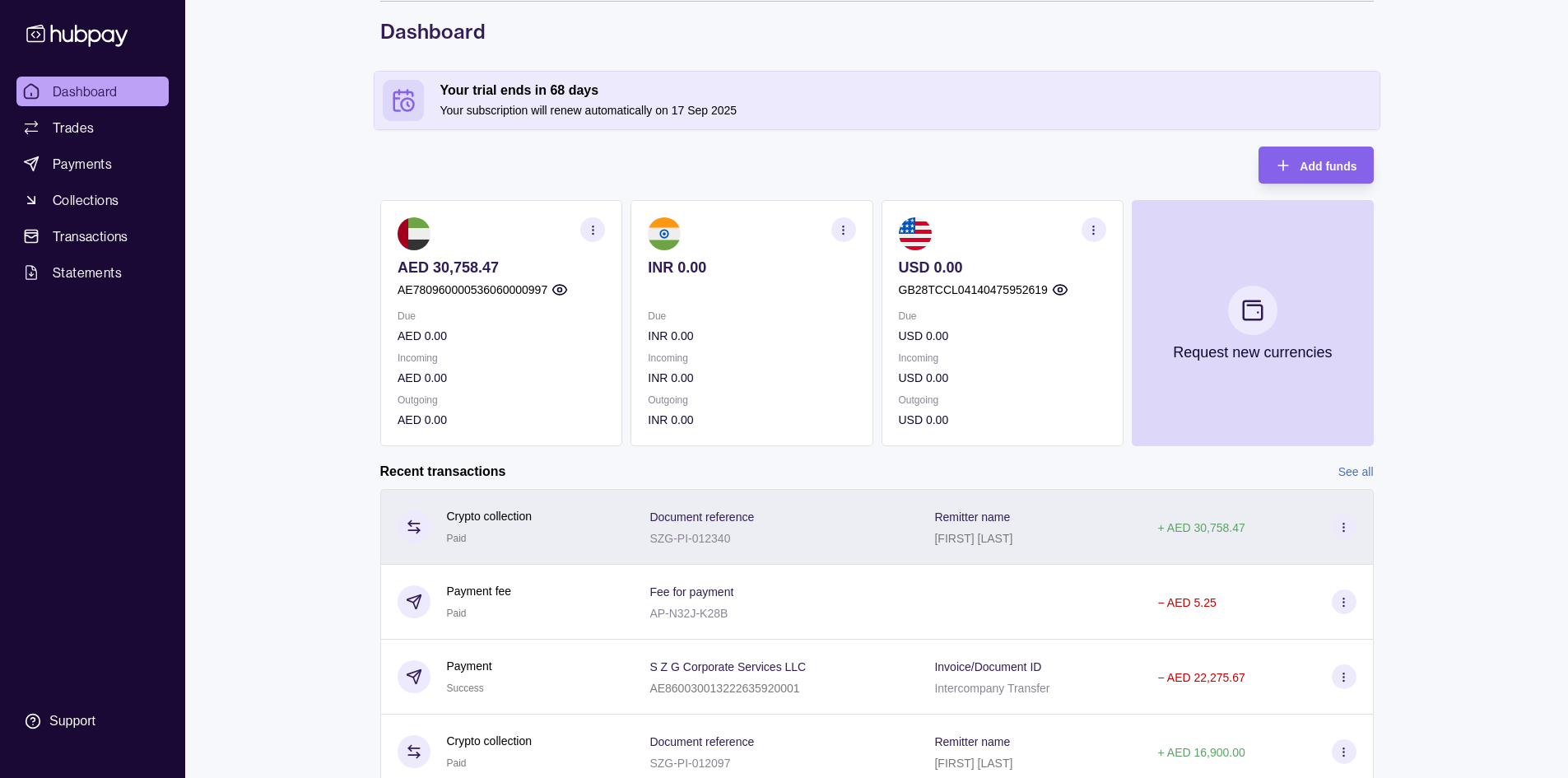 scroll, scrollTop: 203, scrollLeft: 0, axis: vertical 